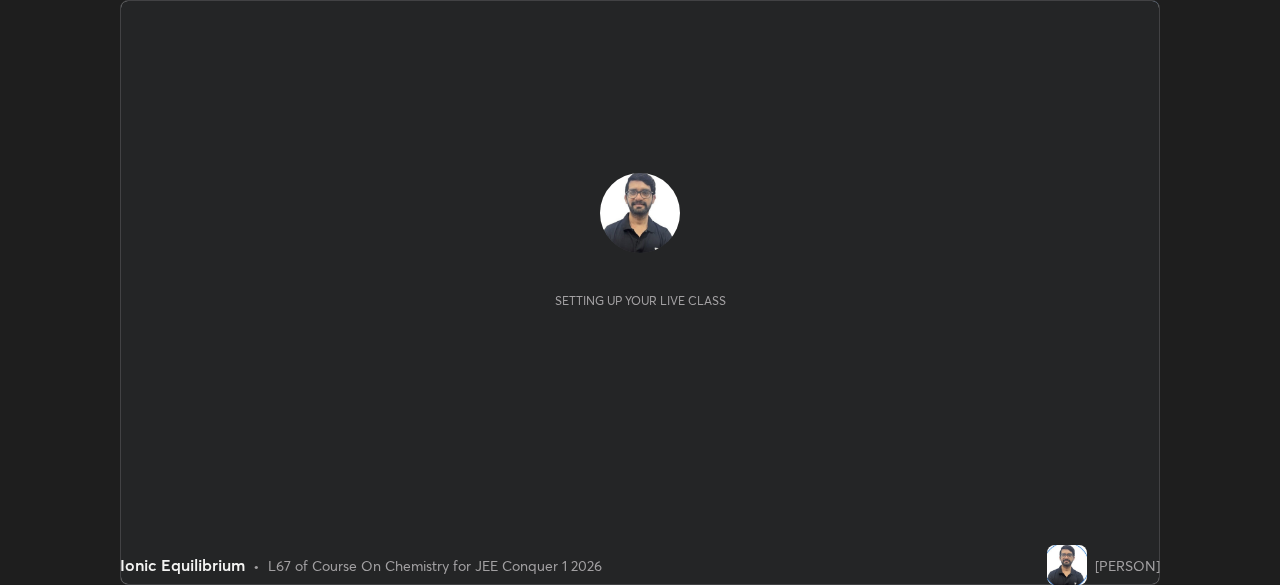 scroll, scrollTop: 0, scrollLeft: 0, axis: both 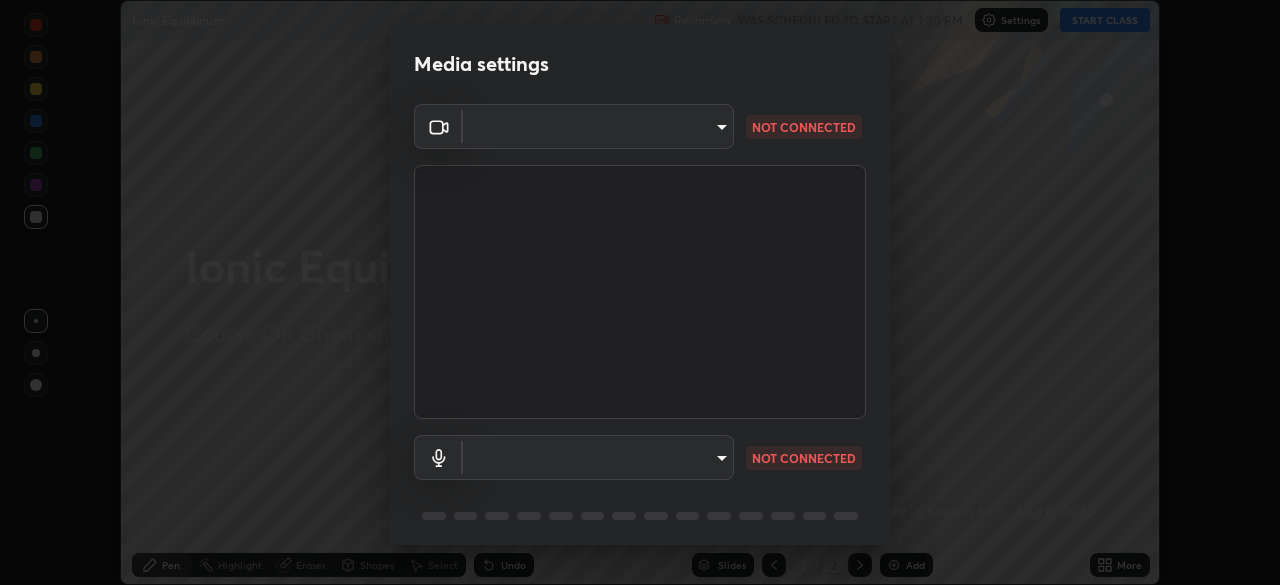 type on "094ffe3f61abc64f3ce73721aab664ef57d10a5fc7d187ad1ef3fa5fd4d2b427" 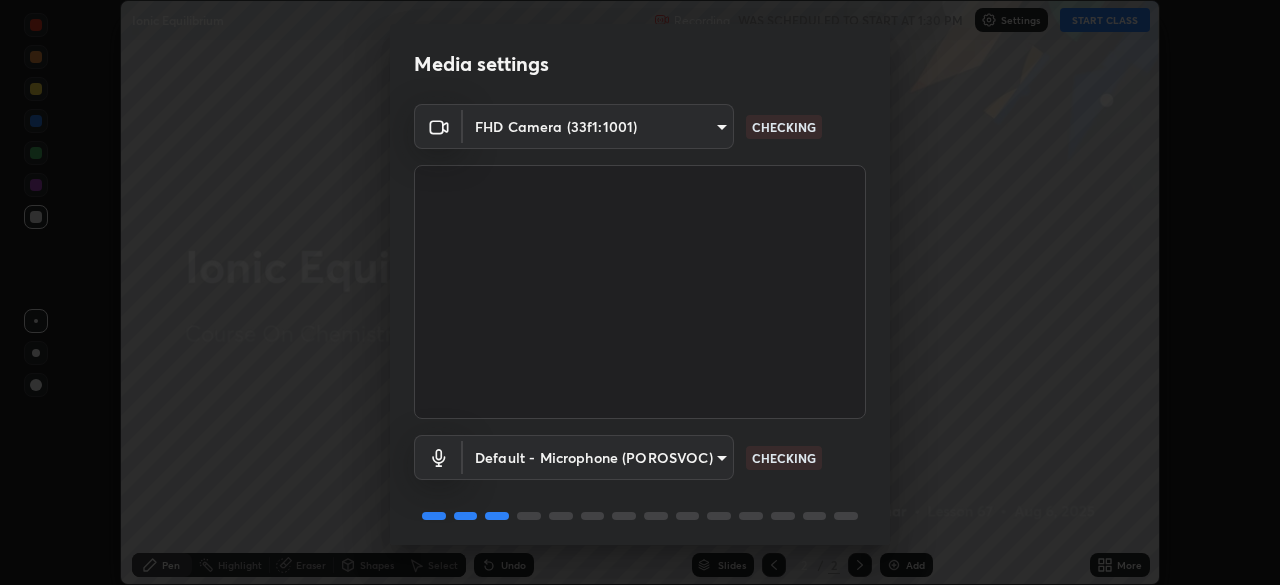 scroll, scrollTop: 71, scrollLeft: 0, axis: vertical 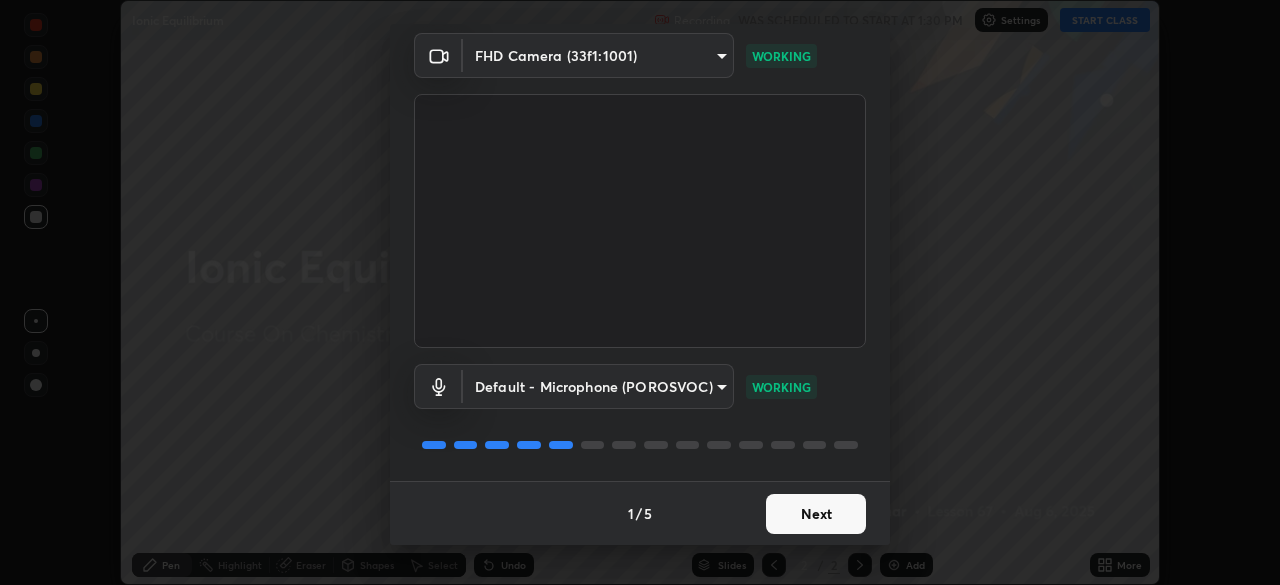 click on "Next" at bounding box center (816, 514) 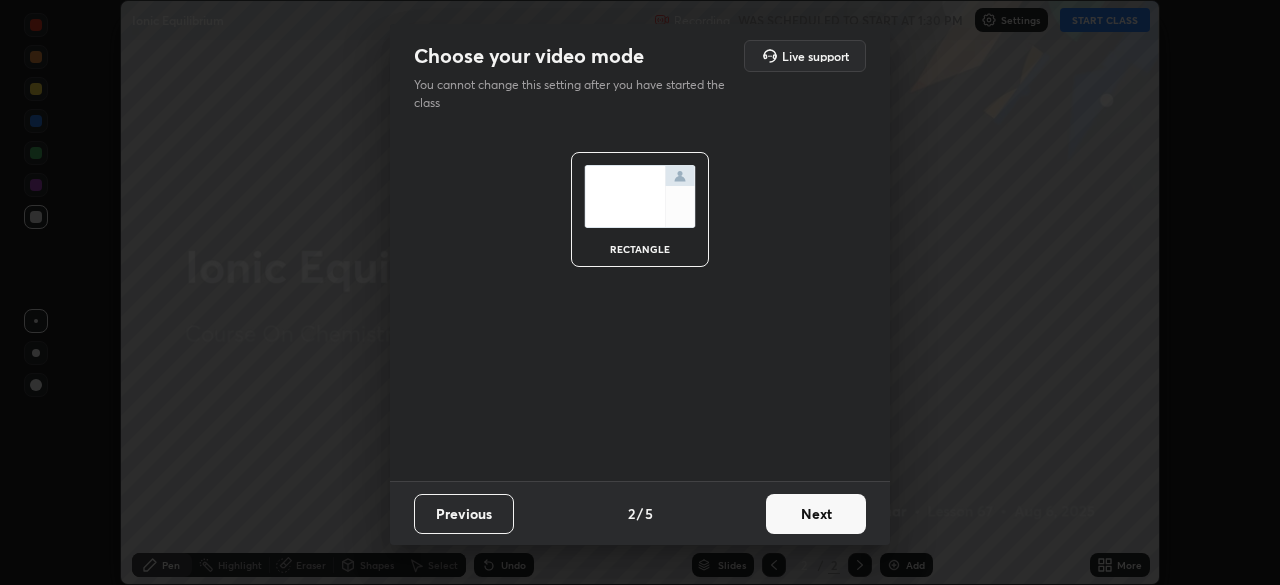 scroll, scrollTop: 0, scrollLeft: 0, axis: both 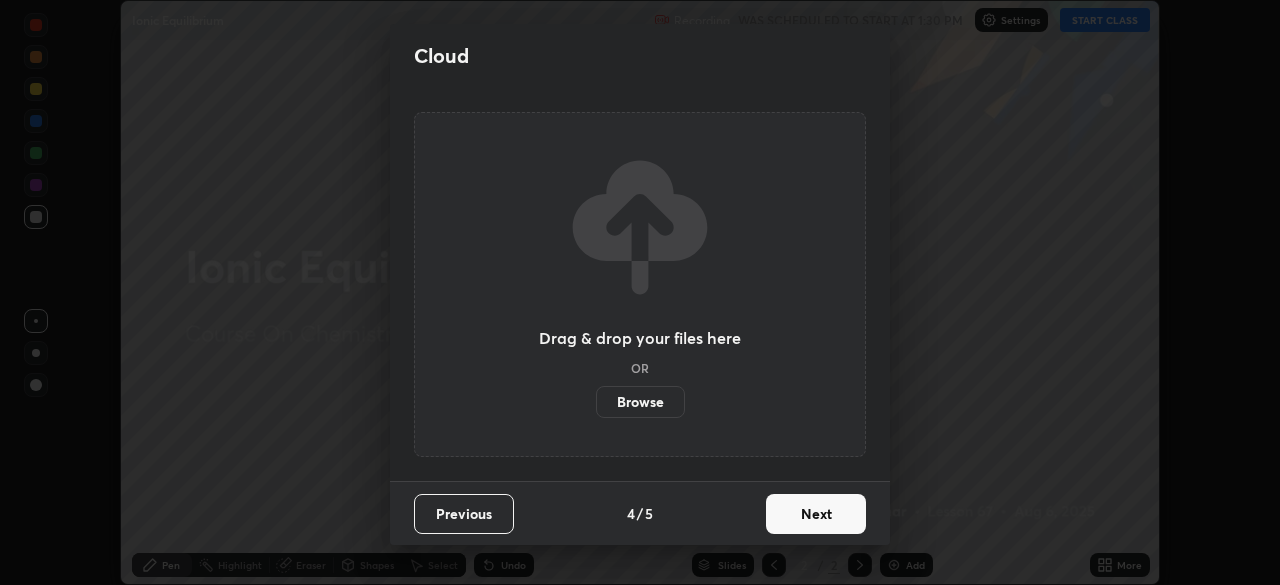 click on "Next" at bounding box center (816, 514) 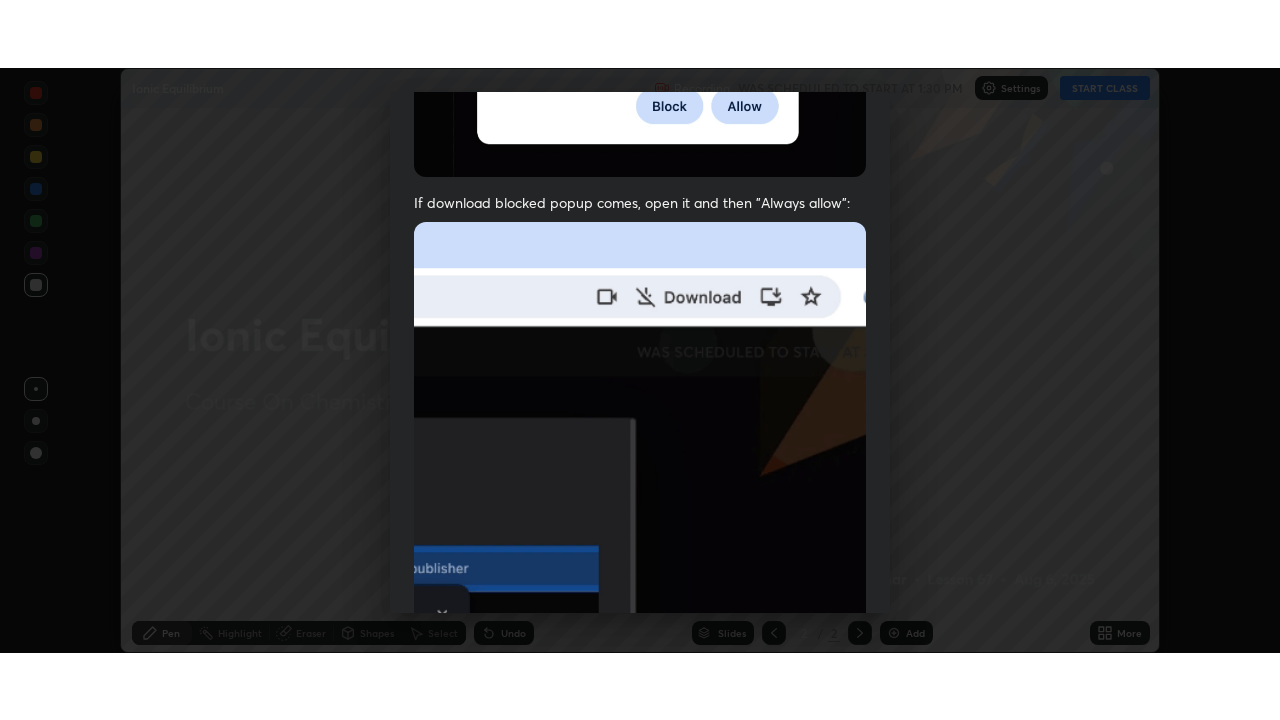 scroll, scrollTop: 479, scrollLeft: 0, axis: vertical 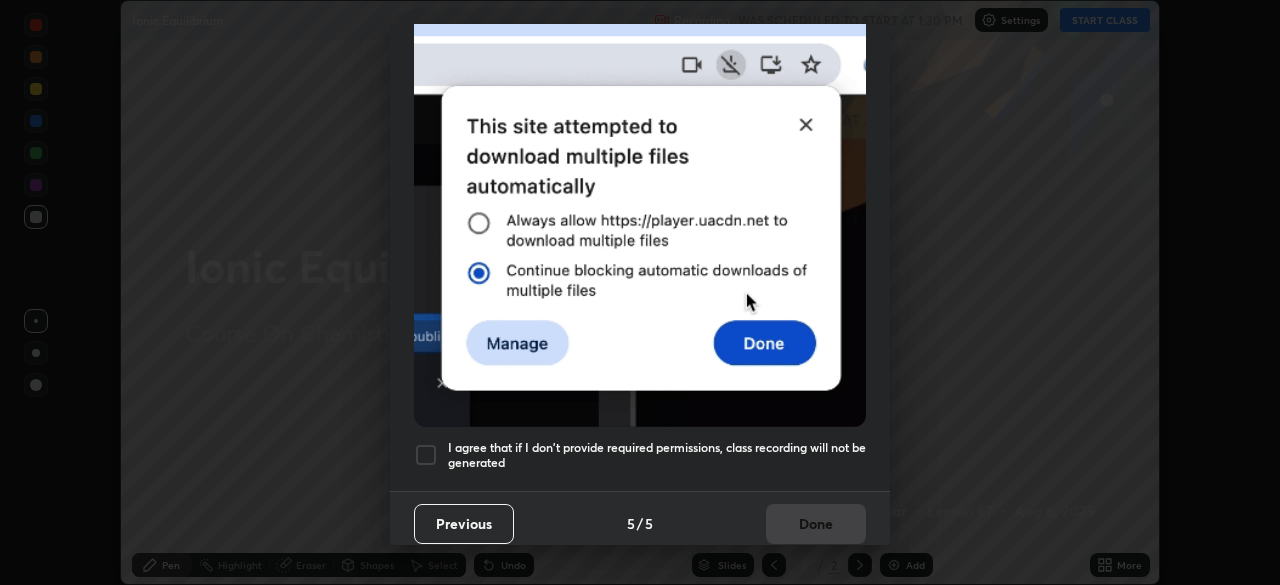 click at bounding box center [426, 455] 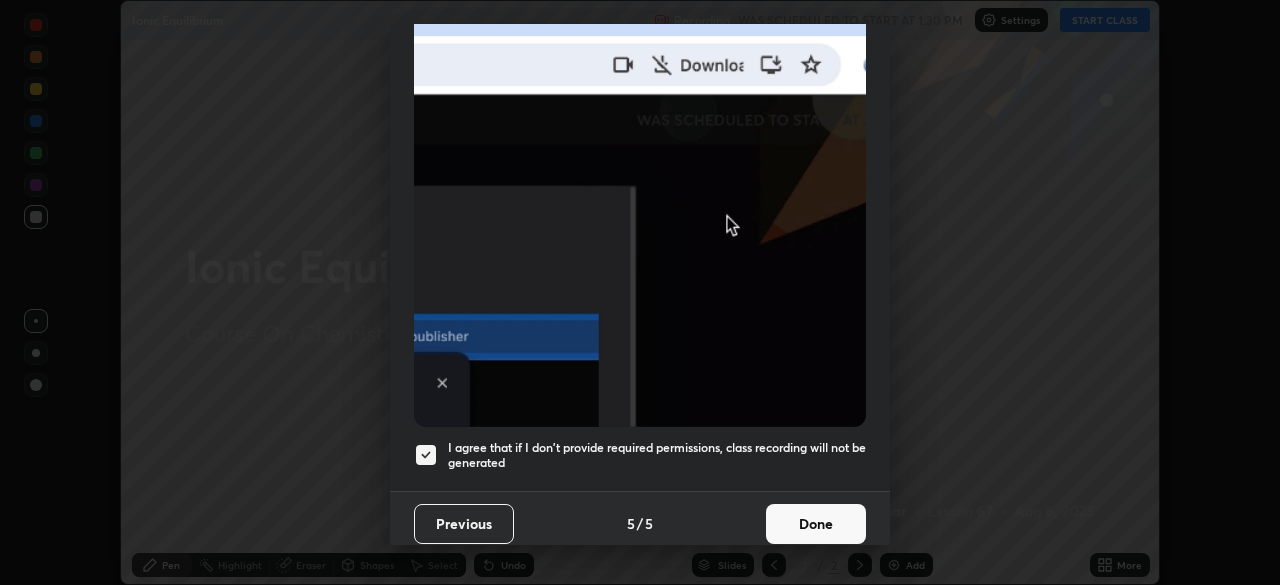 click on "Done" at bounding box center (816, 524) 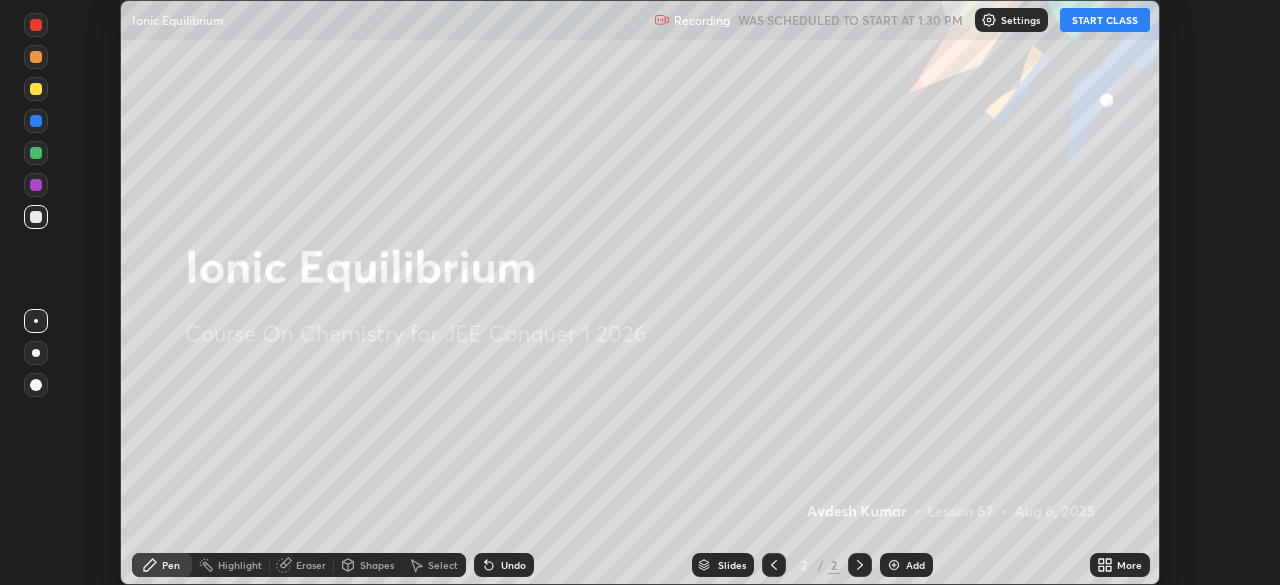 click 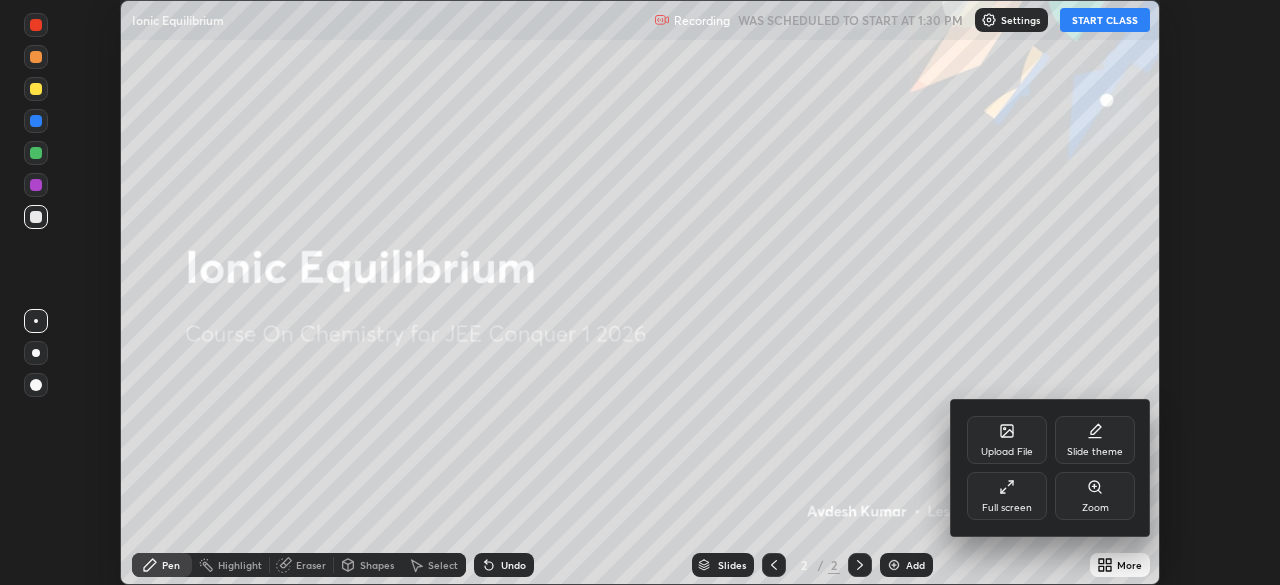 click on "Full screen" at bounding box center (1007, 508) 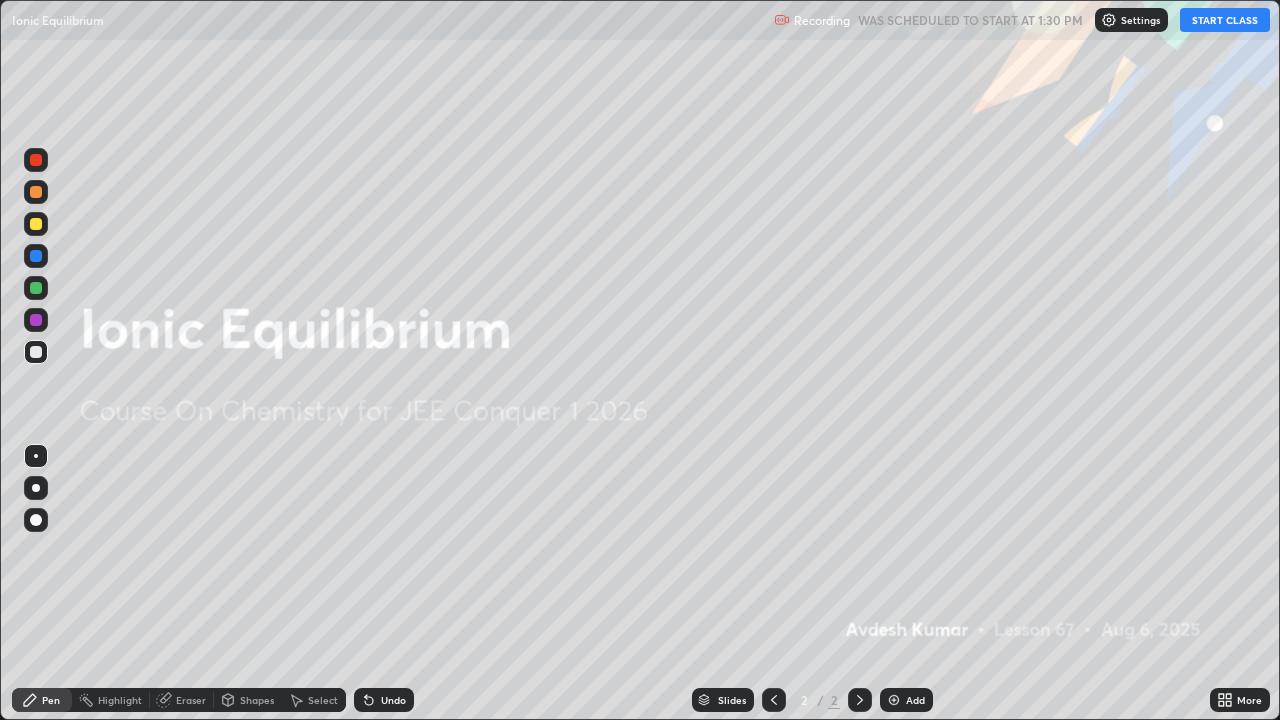scroll, scrollTop: 99280, scrollLeft: 98720, axis: both 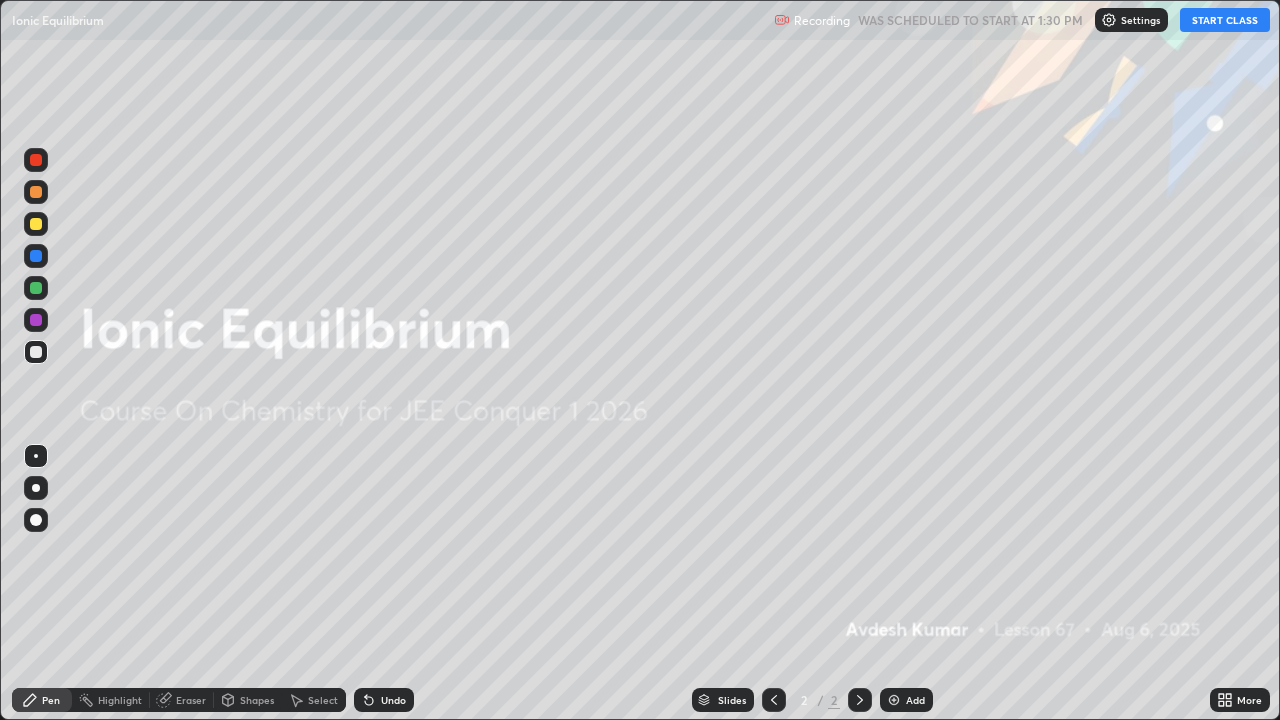 click on "START CLASS" at bounding box center (1225, 20) 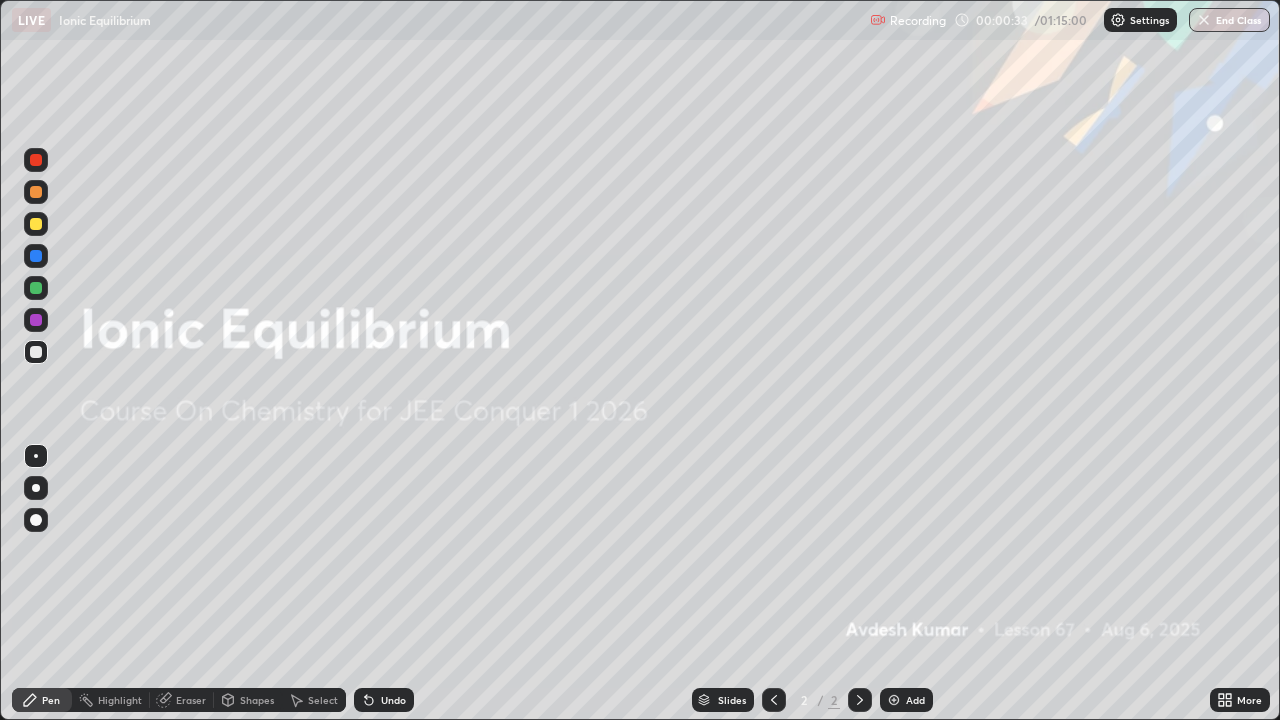 click on "Add" at bounding box center (906, 700) 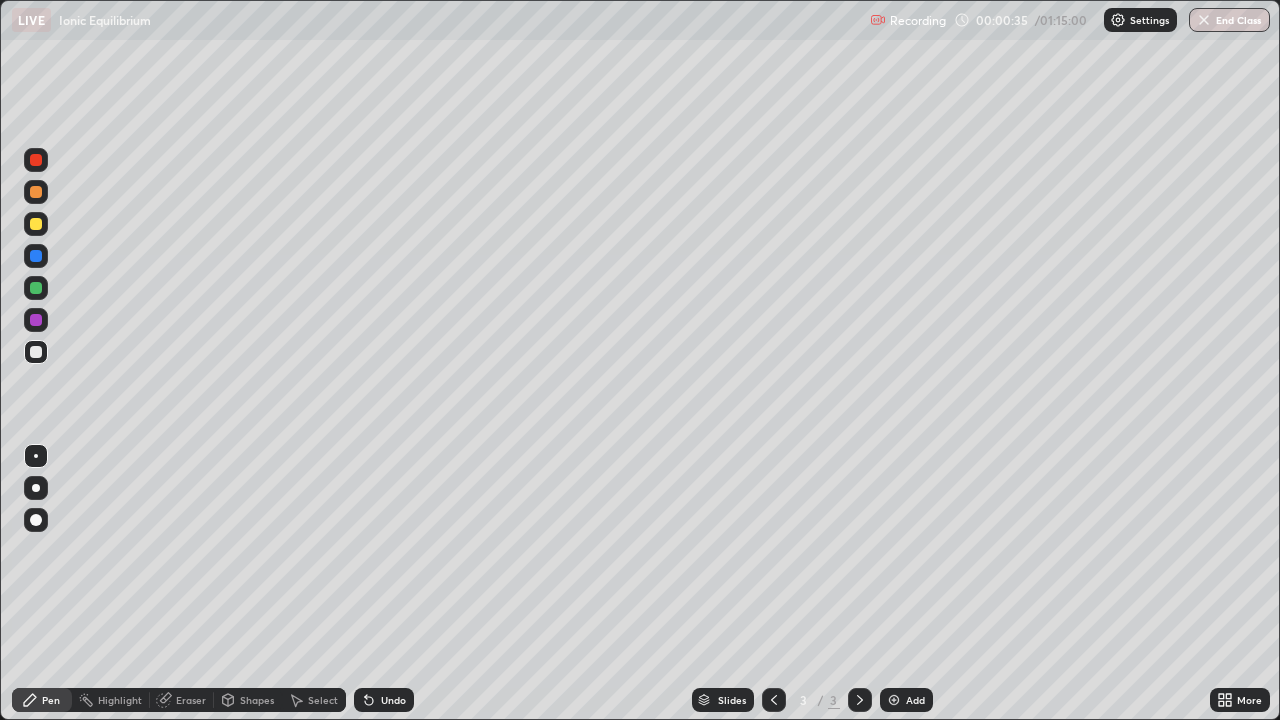 click at bounding box center [36, 488] 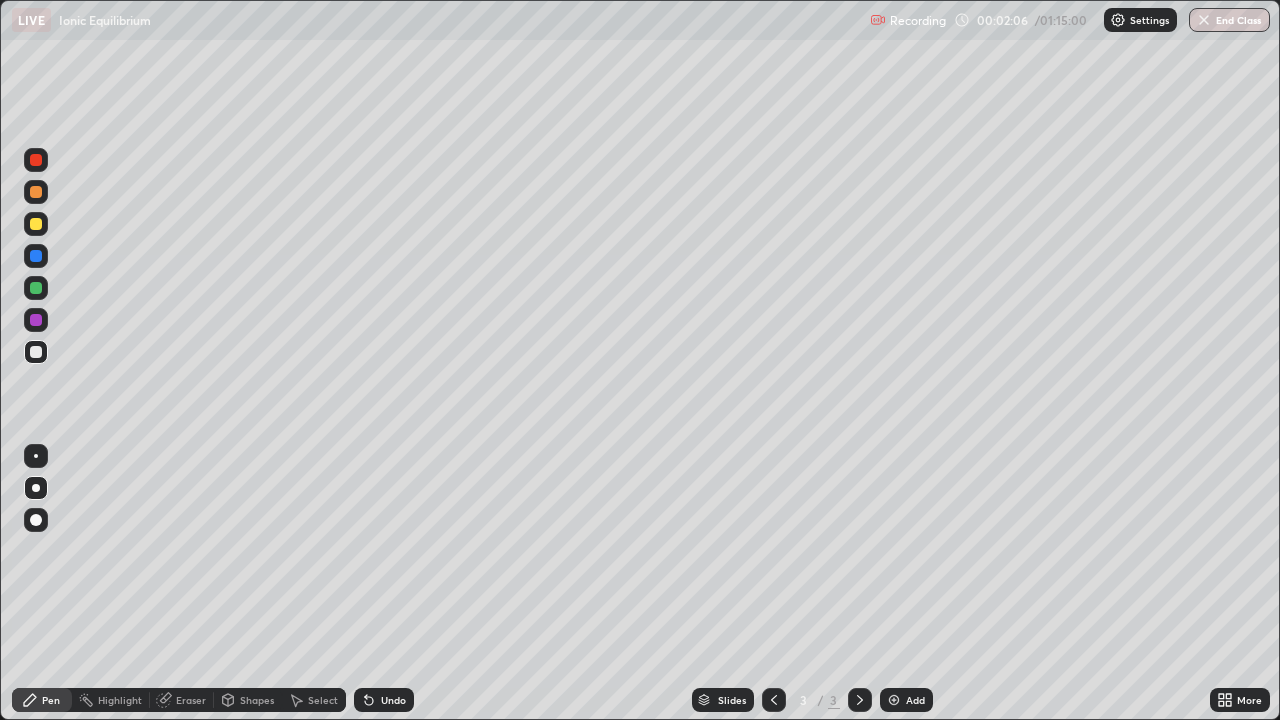 click on "Undo" at bounding box center [384, 700] 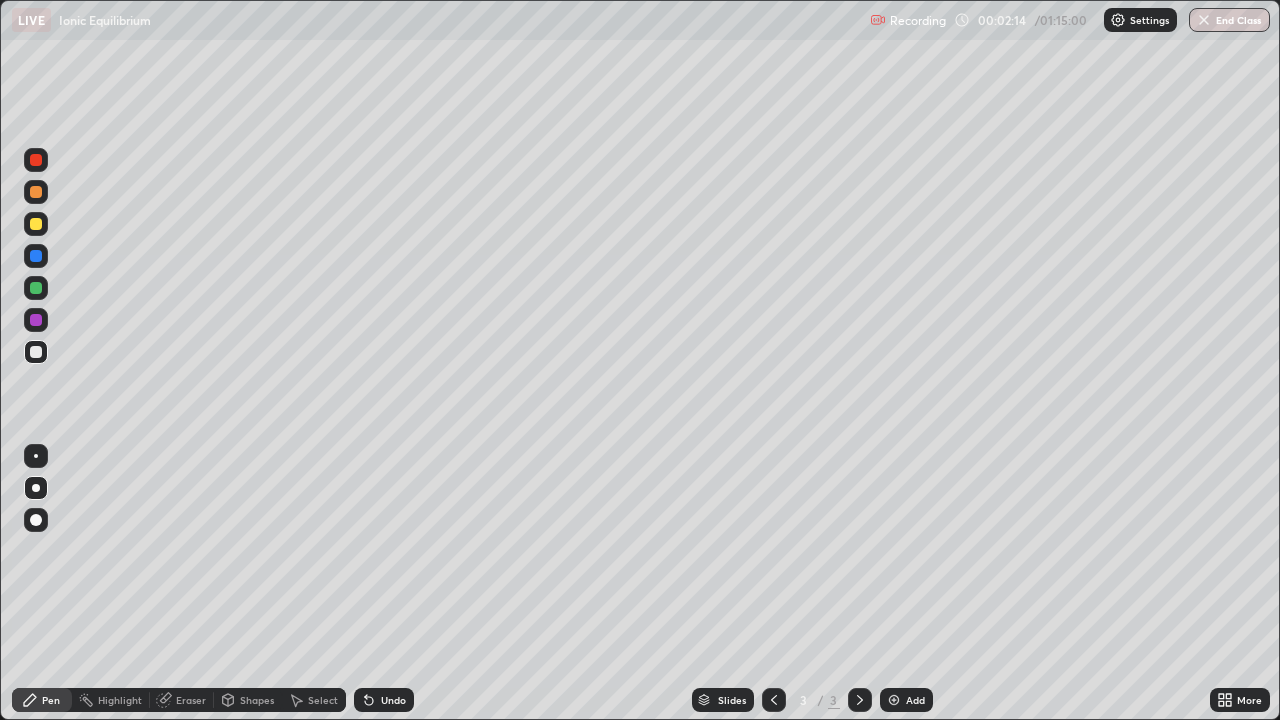 click on "Eraser" at bounding box center [182, 700] 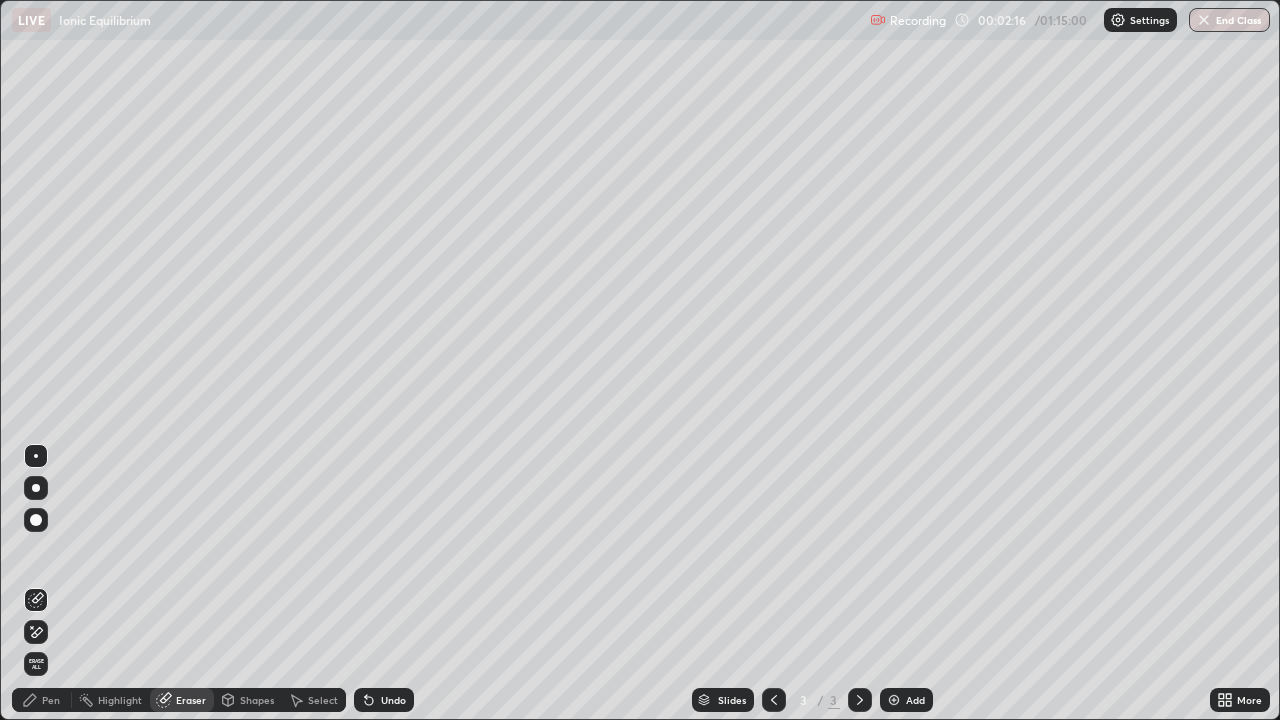 click on "Pen" at bounding box center [42, 700] 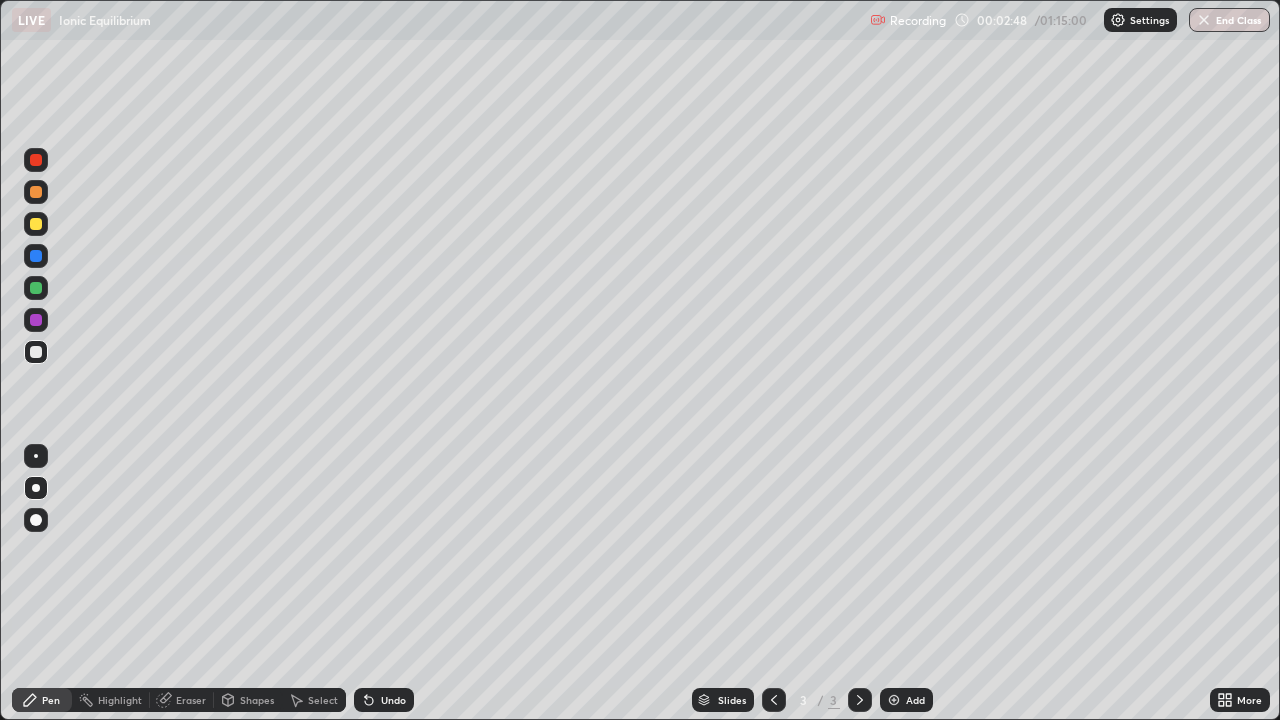 click at bounding box center (36, 224) 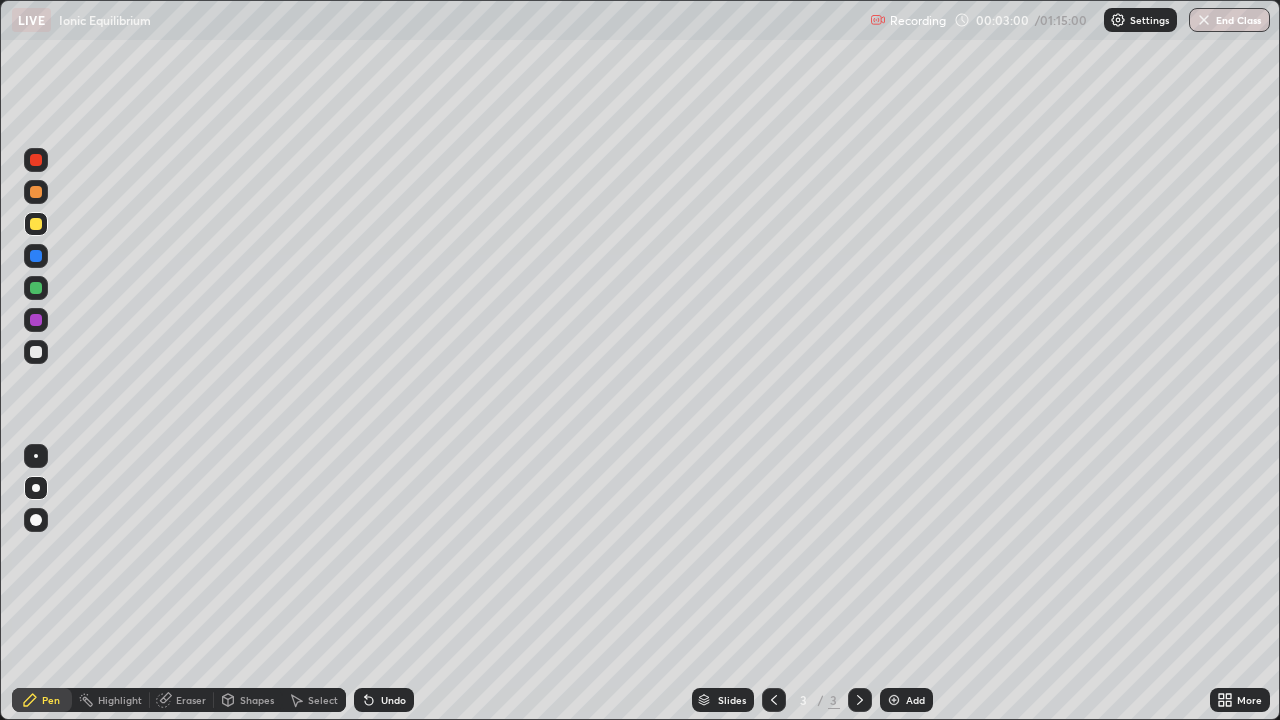 click on "Undo" at bounding box center [393, 700] 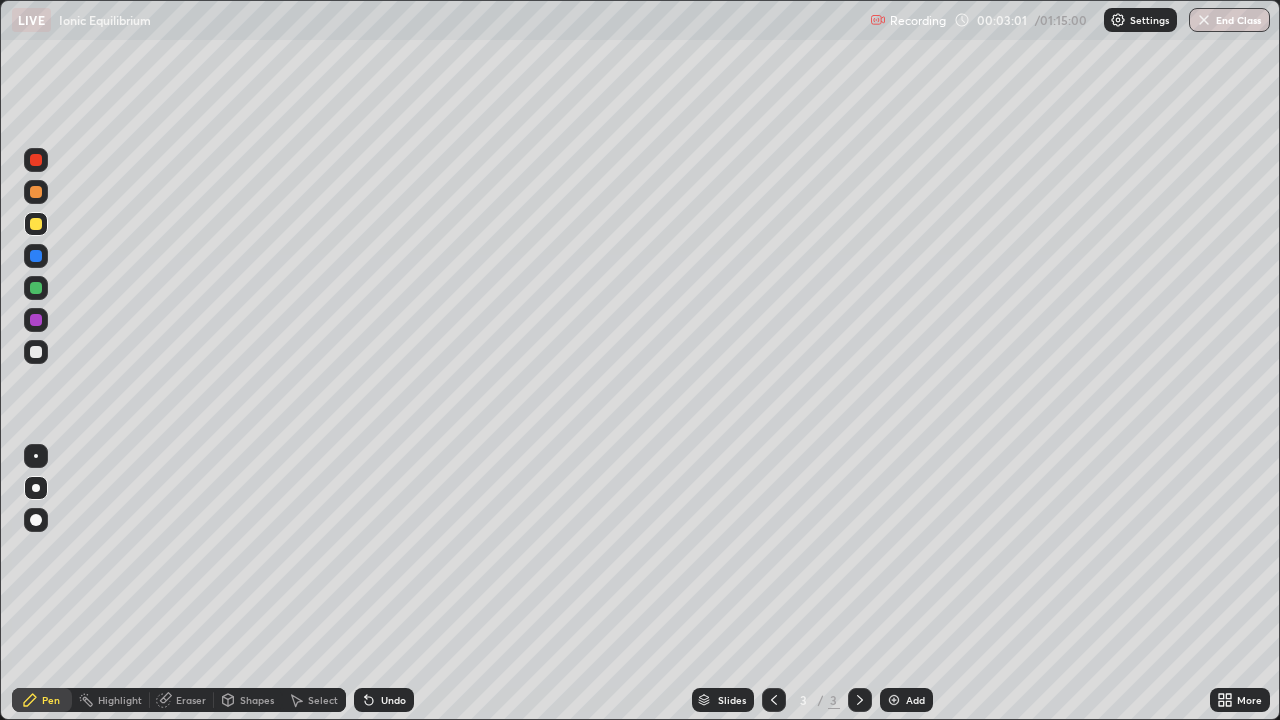 click 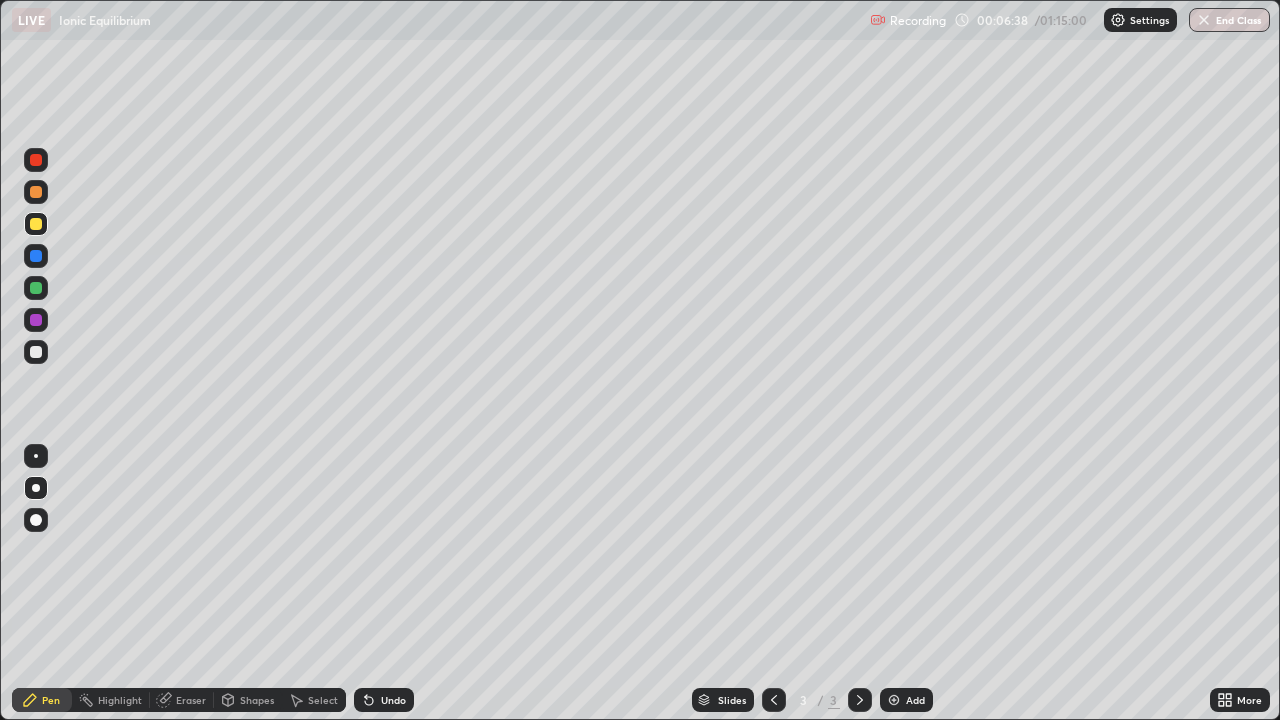 click at bounding box center (36, 352) 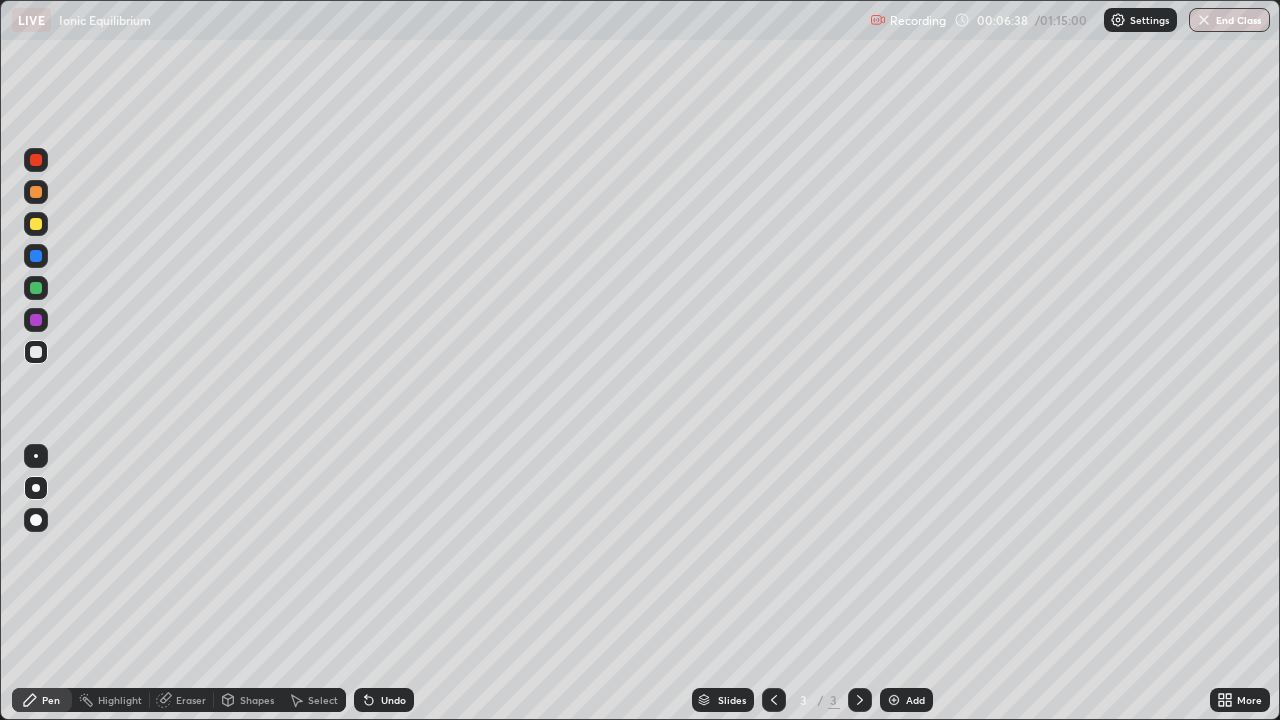 click on "Shapes" at bounding box center [248, 700] 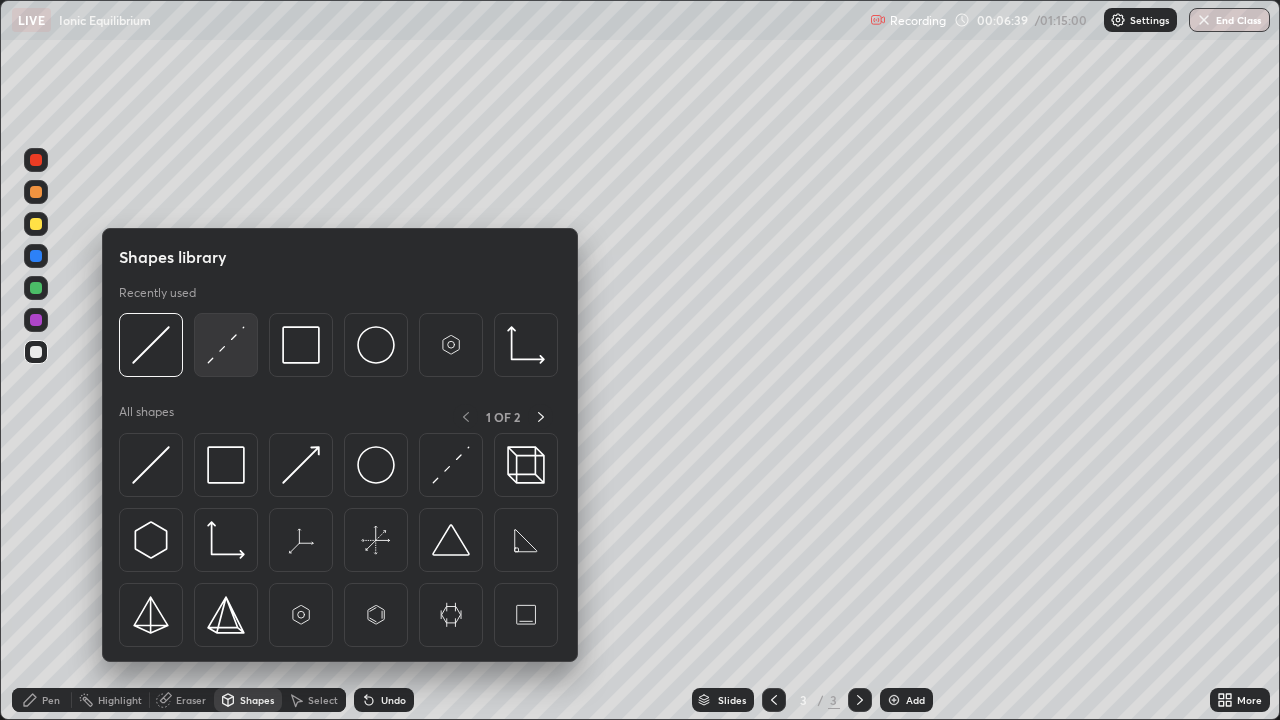 click at bounding box center (226, 345) 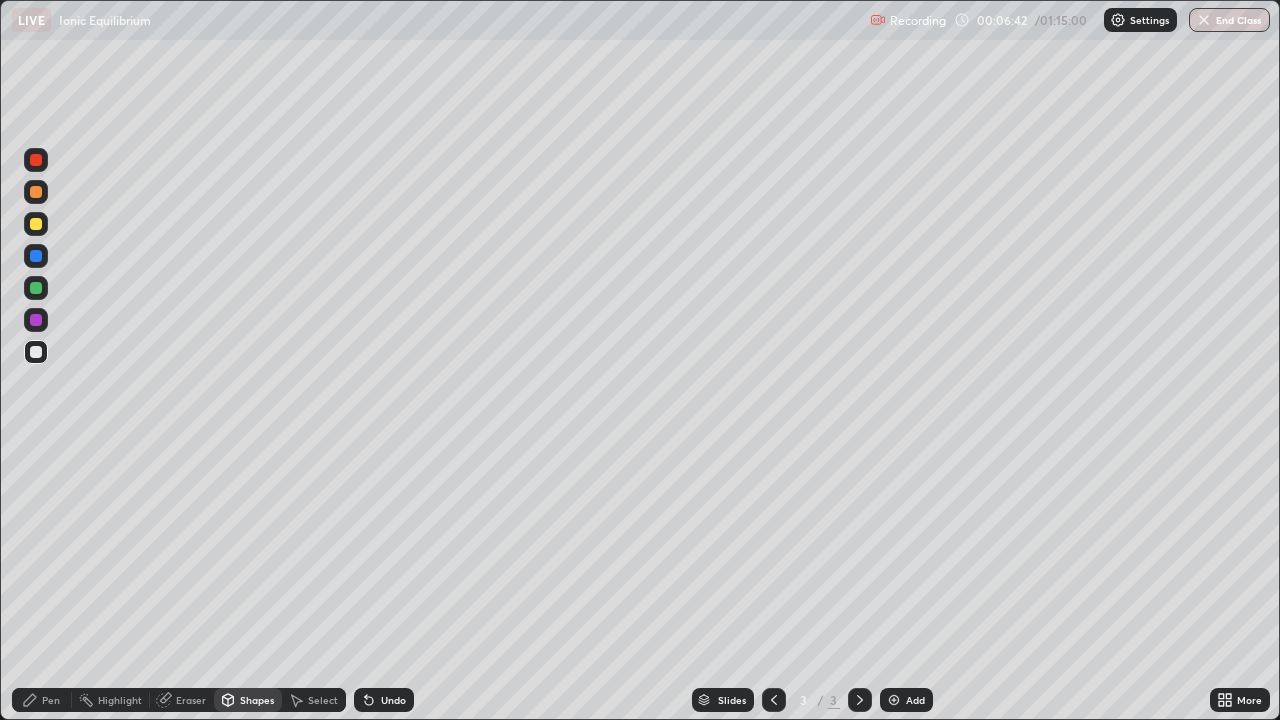 click at bounding box center (36, 160) 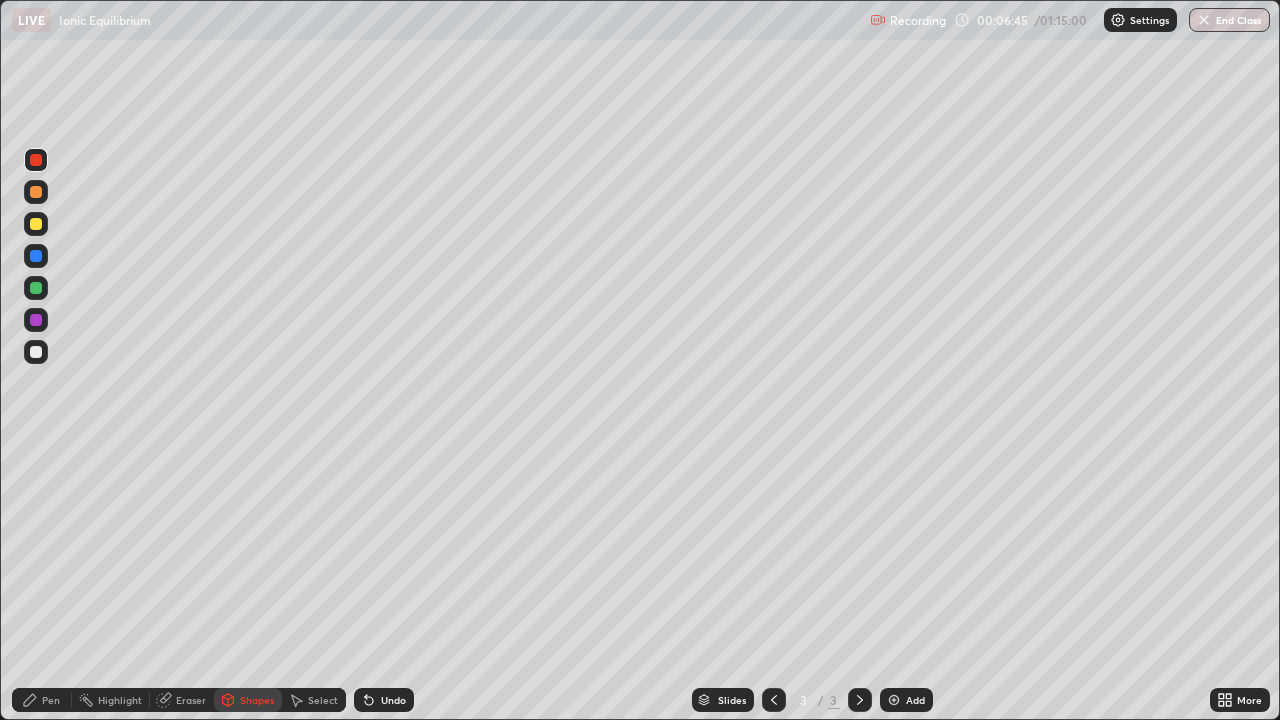 click on "Undo" at bounding box center [393, 700] 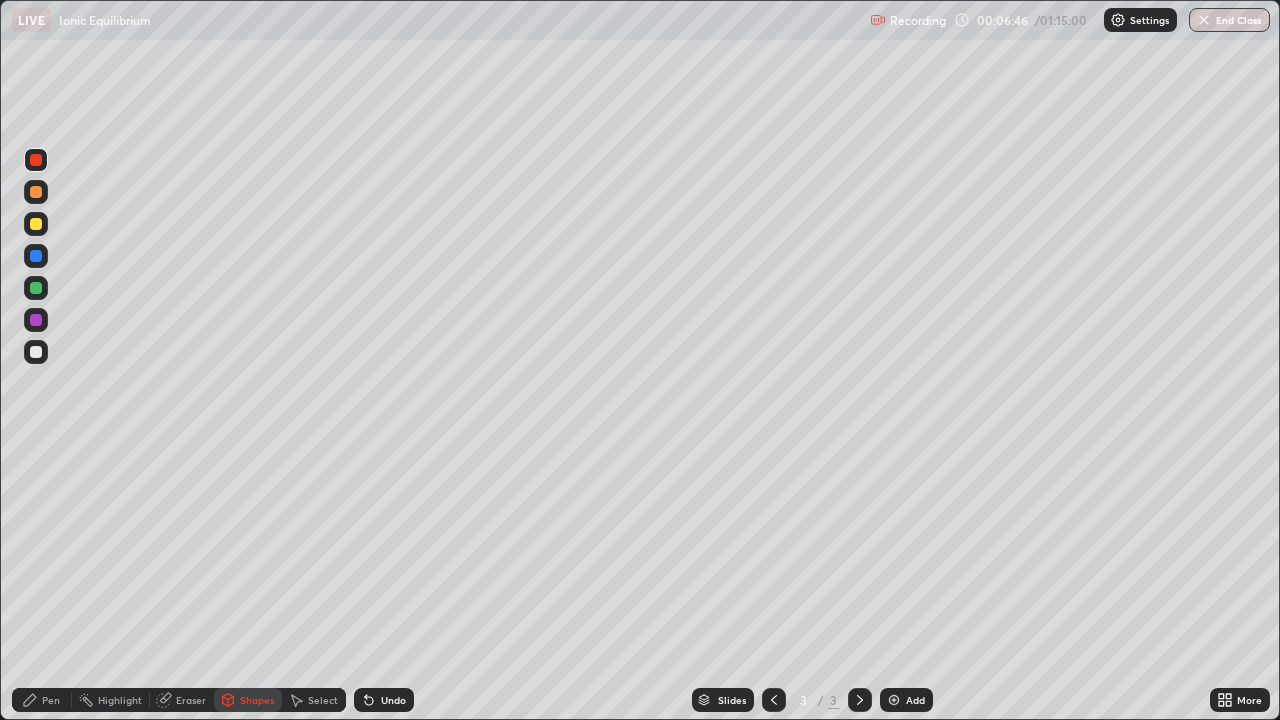 click on "Pen" at bounding box center [51, 700] 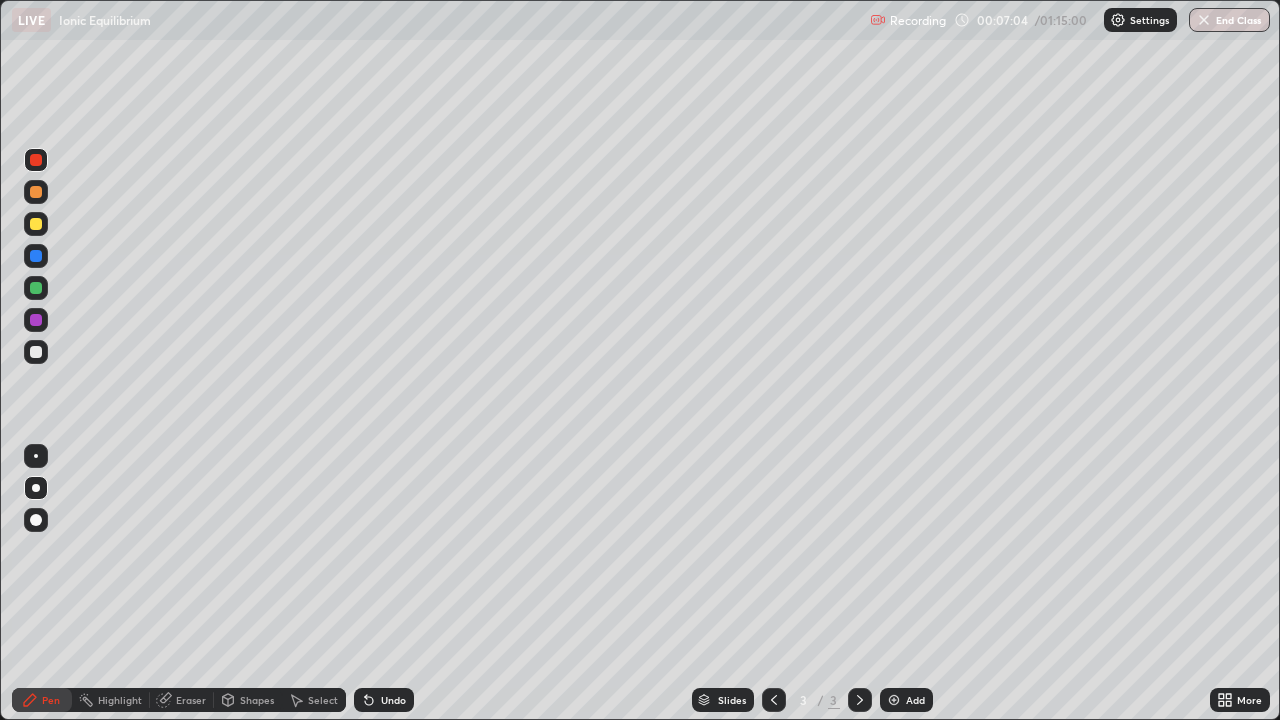 click 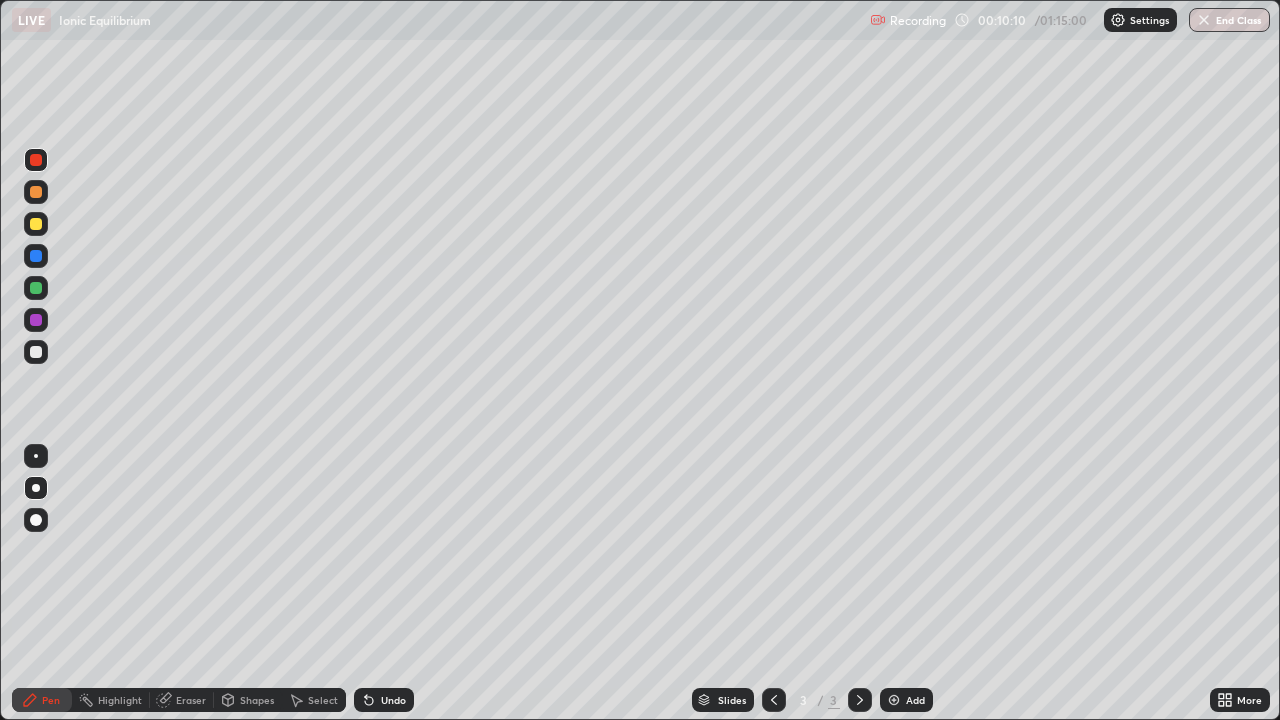 click at bounding box center [36, 352] 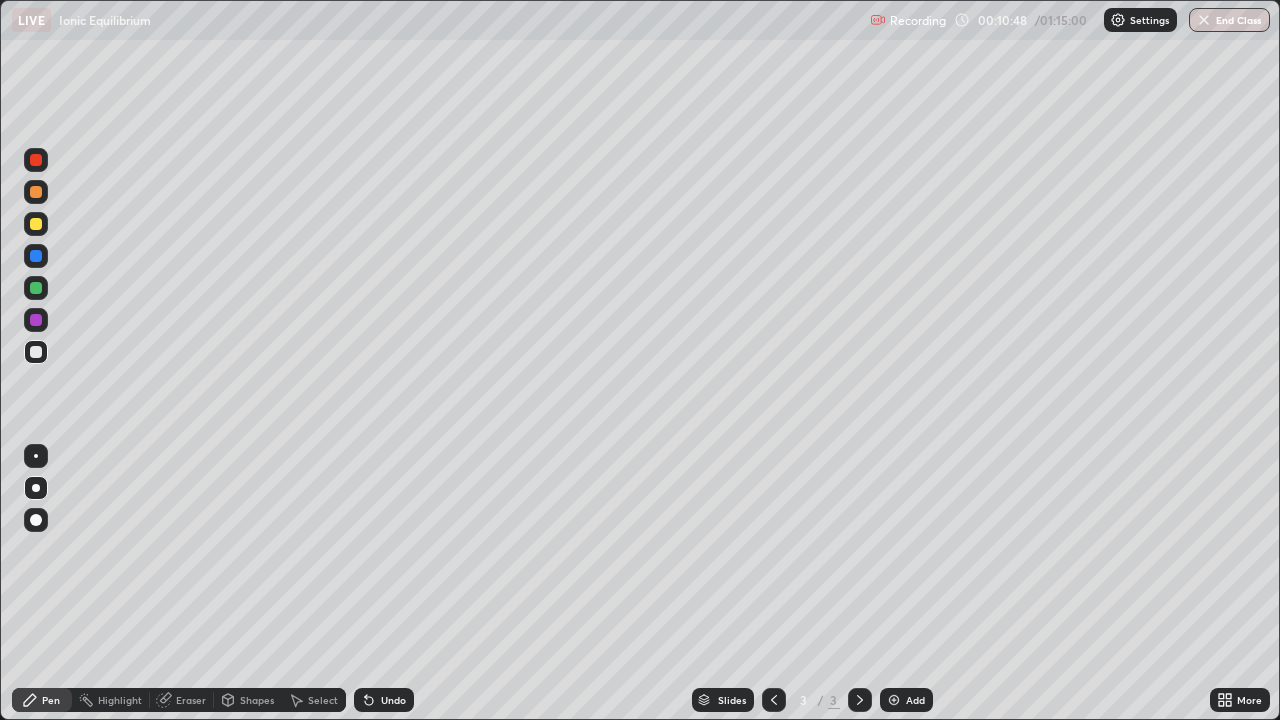 click at bounding box center (894, 700) 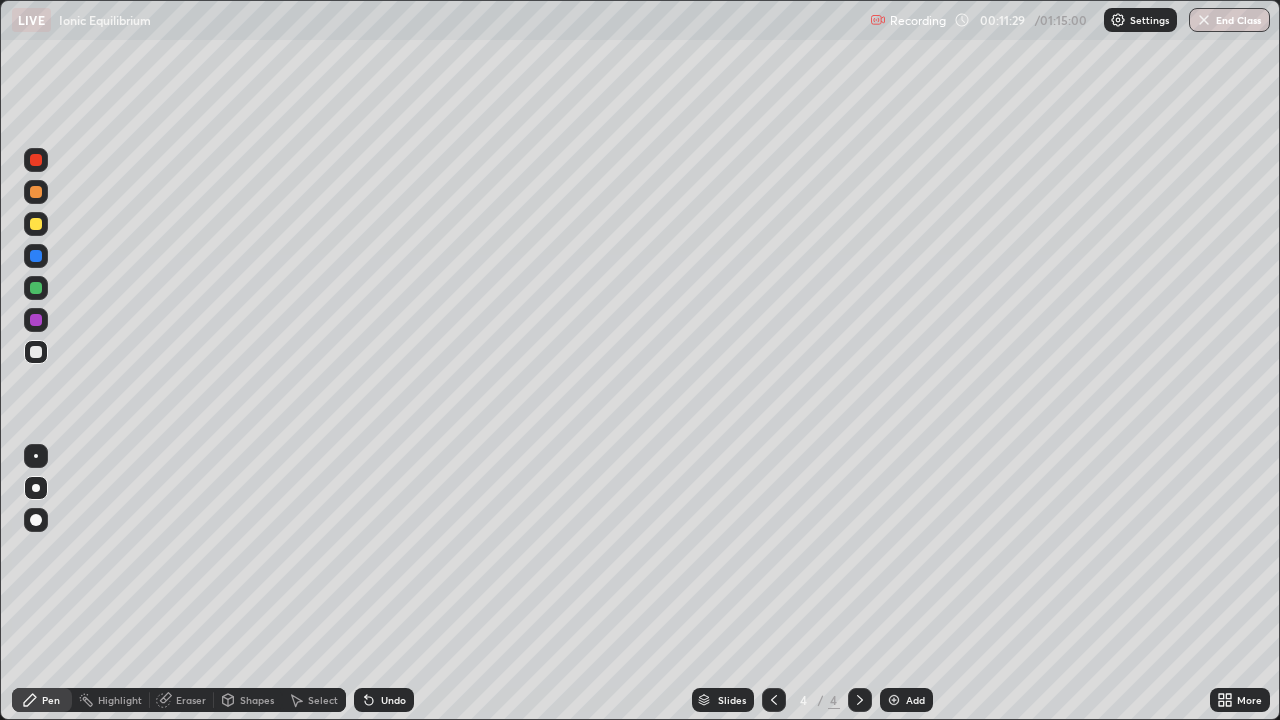 click on "Shapes" at bounding box center [257, 700] 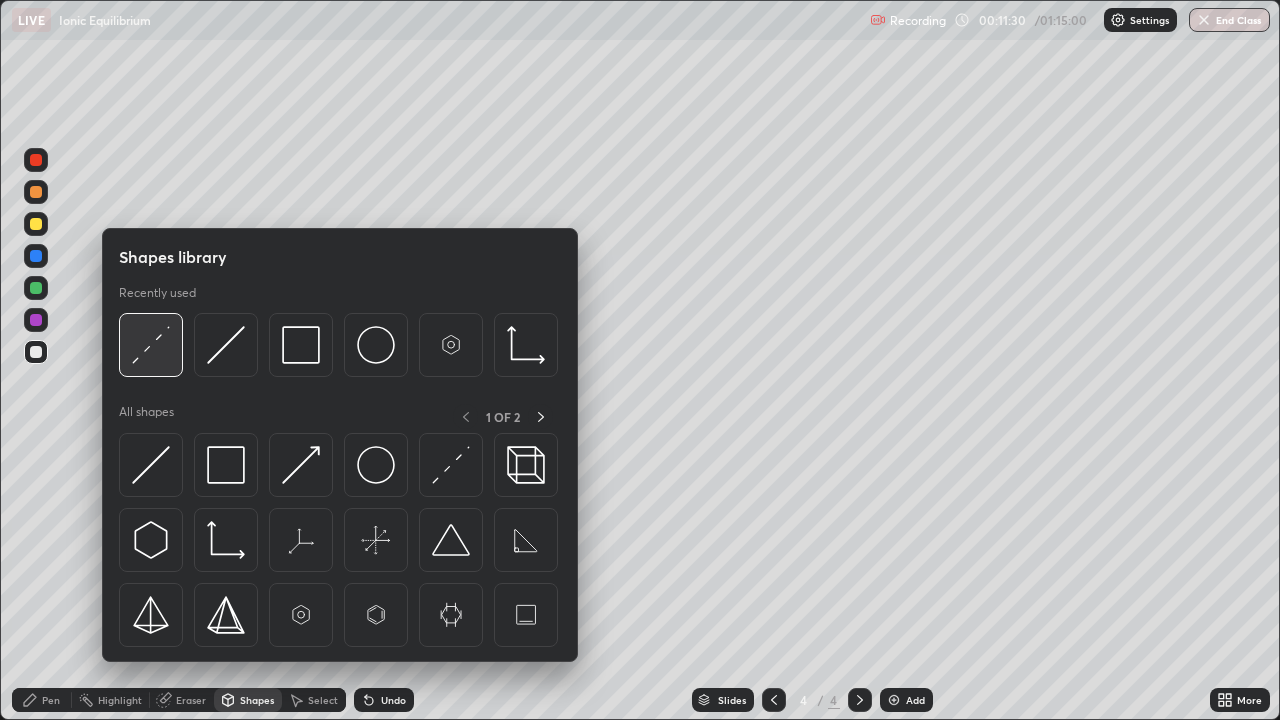 click at bounding box center (151, 345) 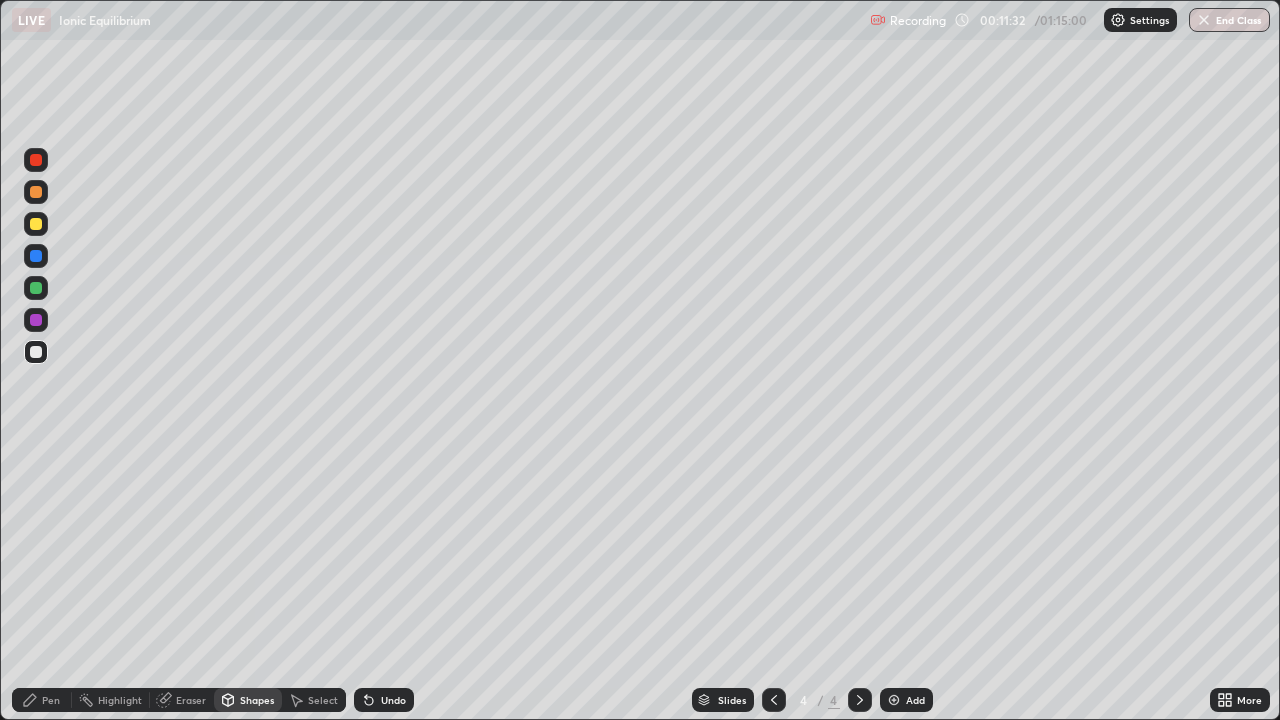 click on "Pen" at bounding box center (42, 700) 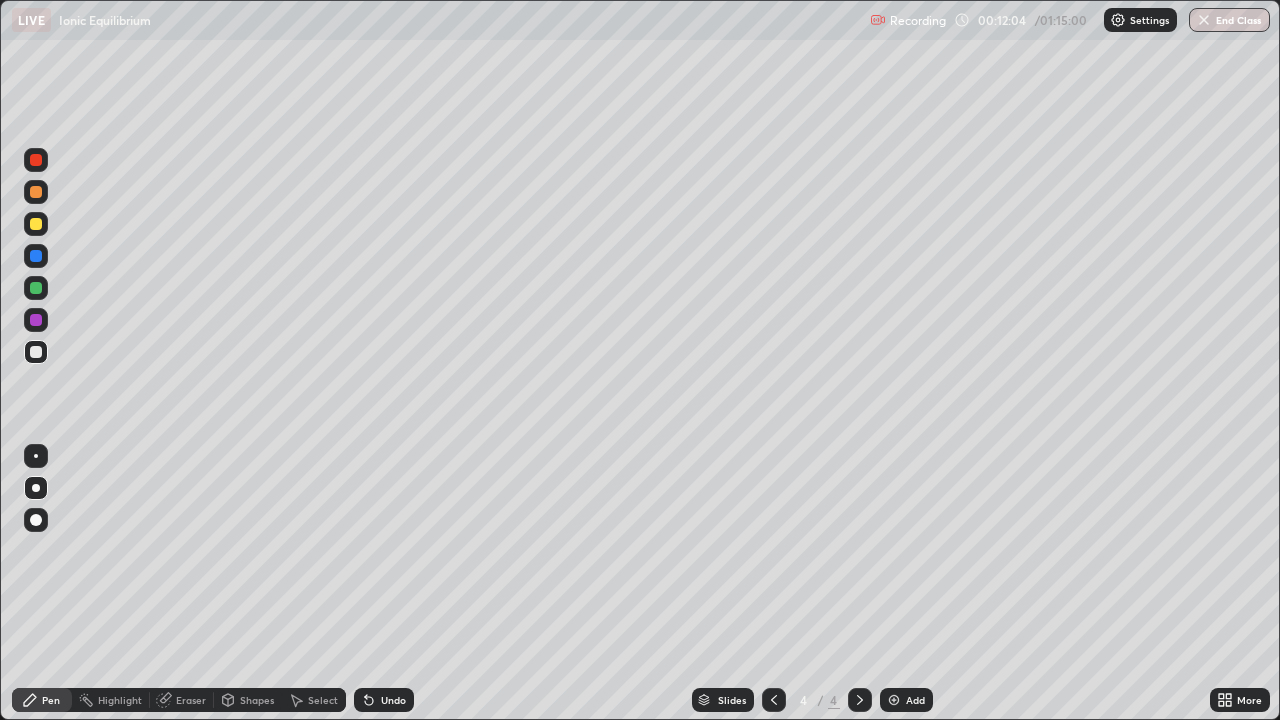 click on "Undo" at bounding box center (393, 700) 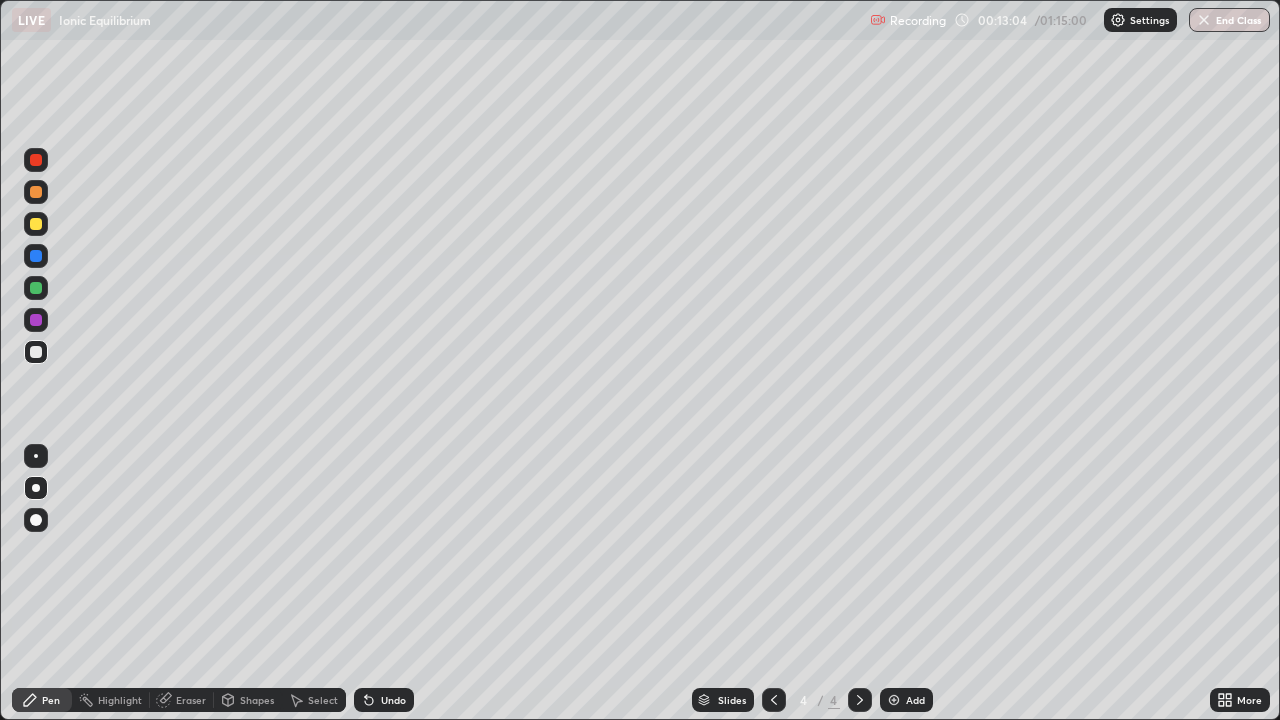click at bounding box center [36, 224] 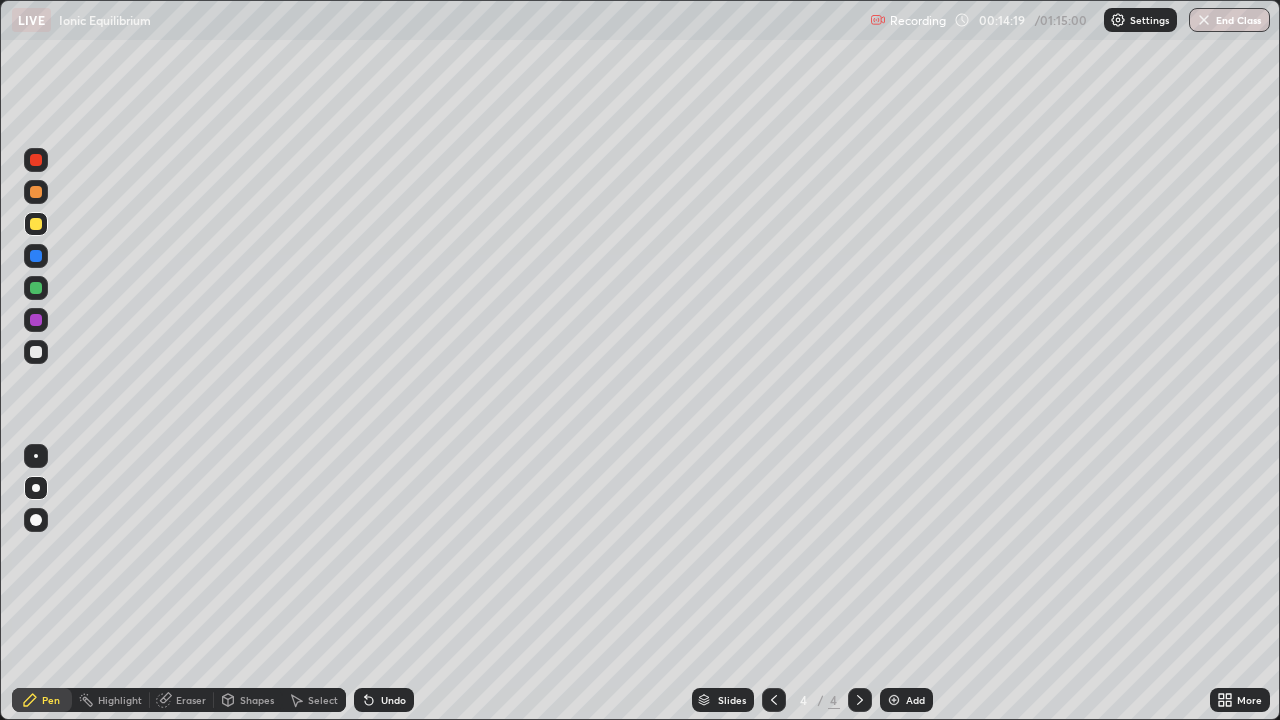 click at bounding box center (36, 352) 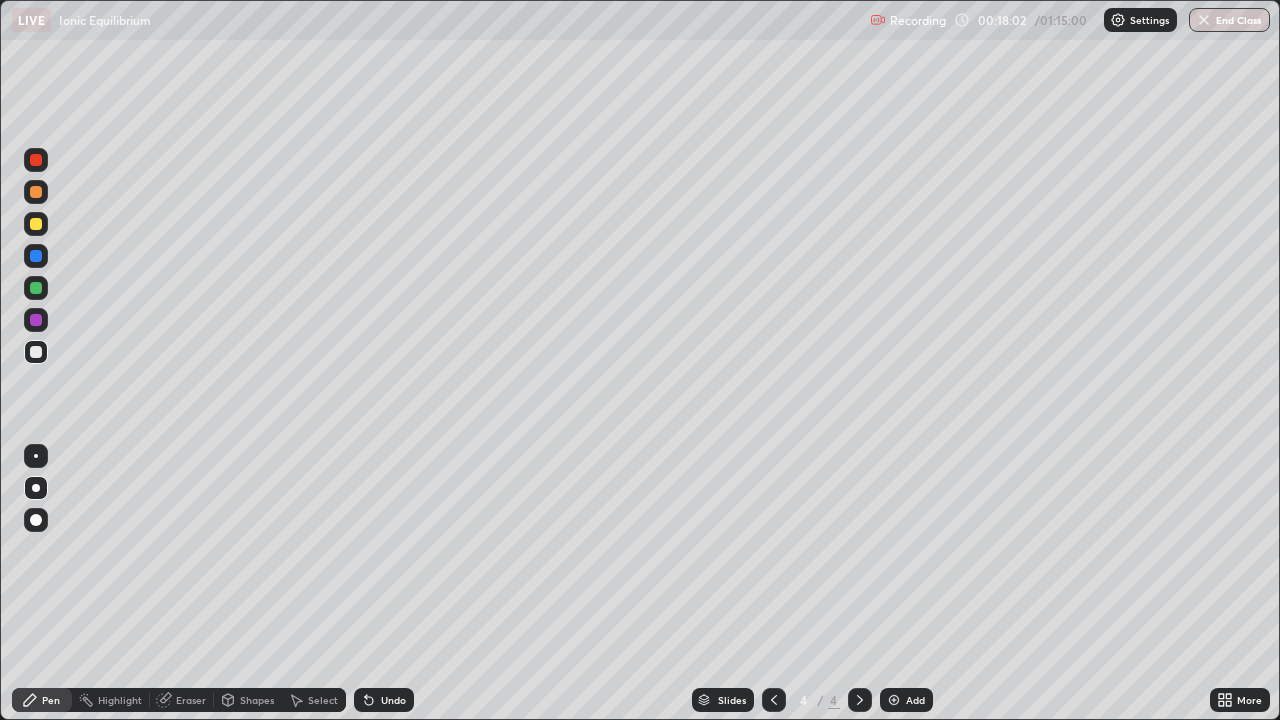 click on "Add" at bounding box center (915, 700) 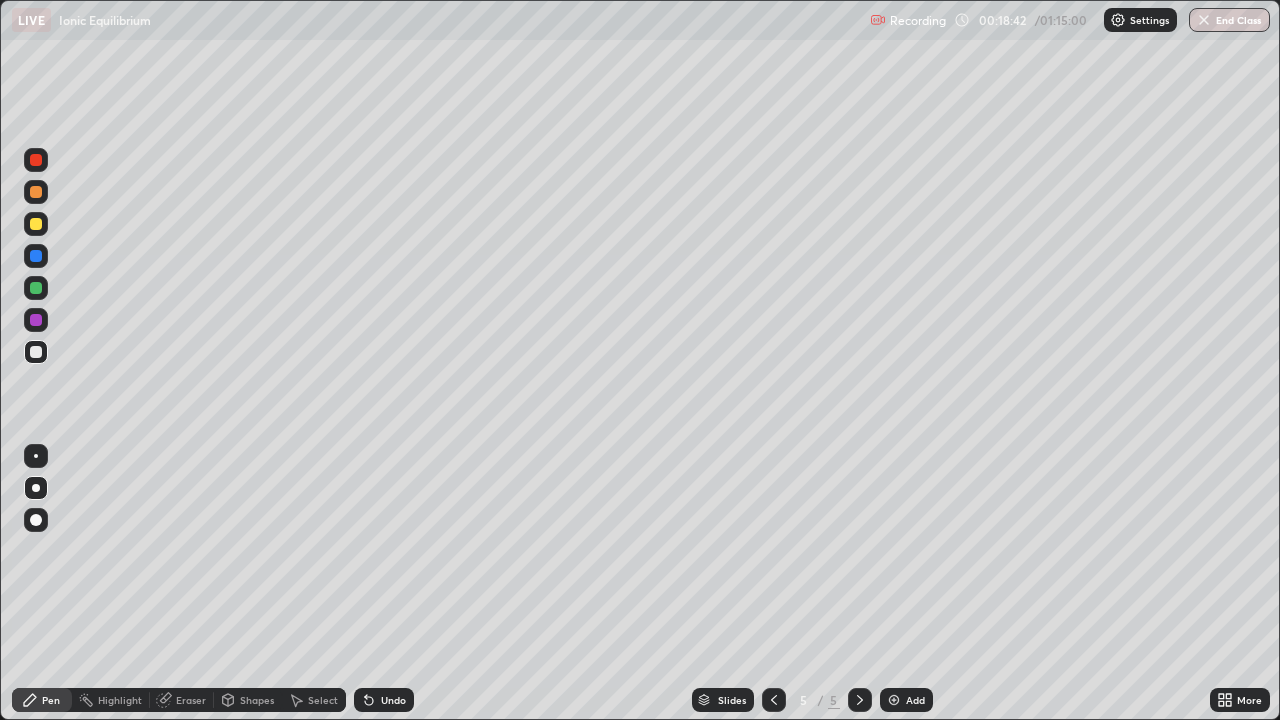 click at bounding box center (36, 224) 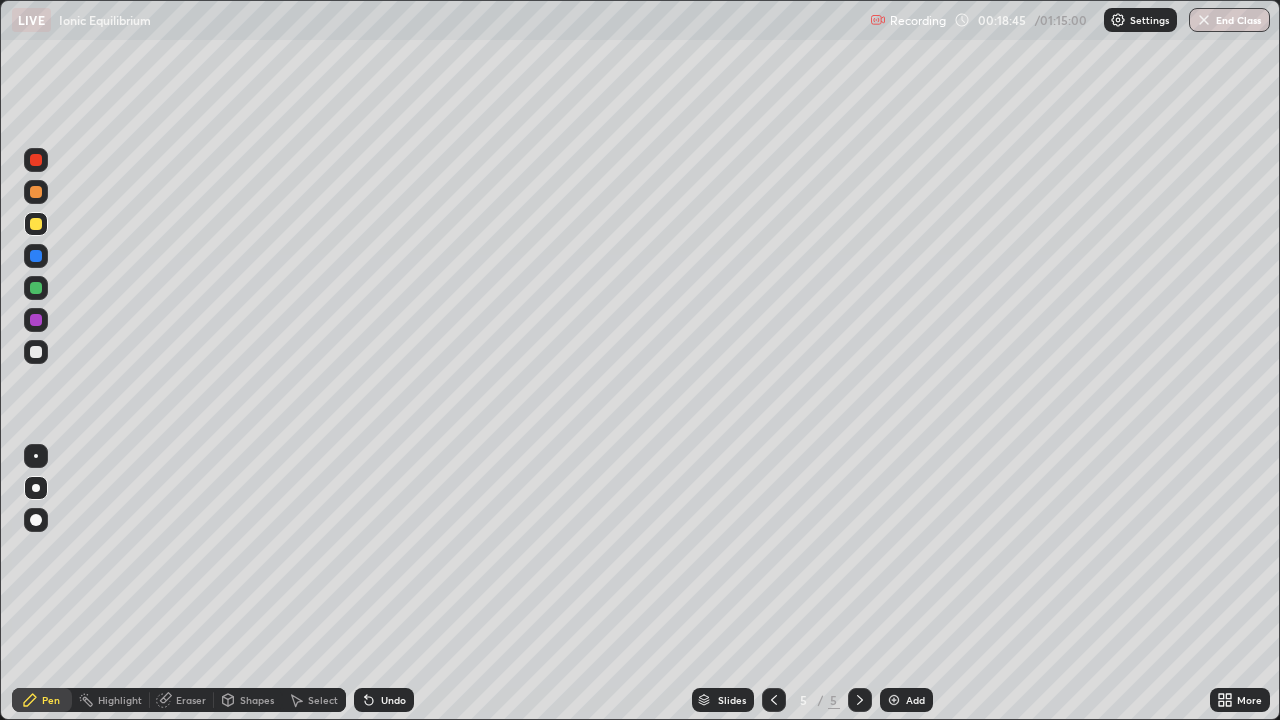 click on "Undo" at bounding box center (384, 700) 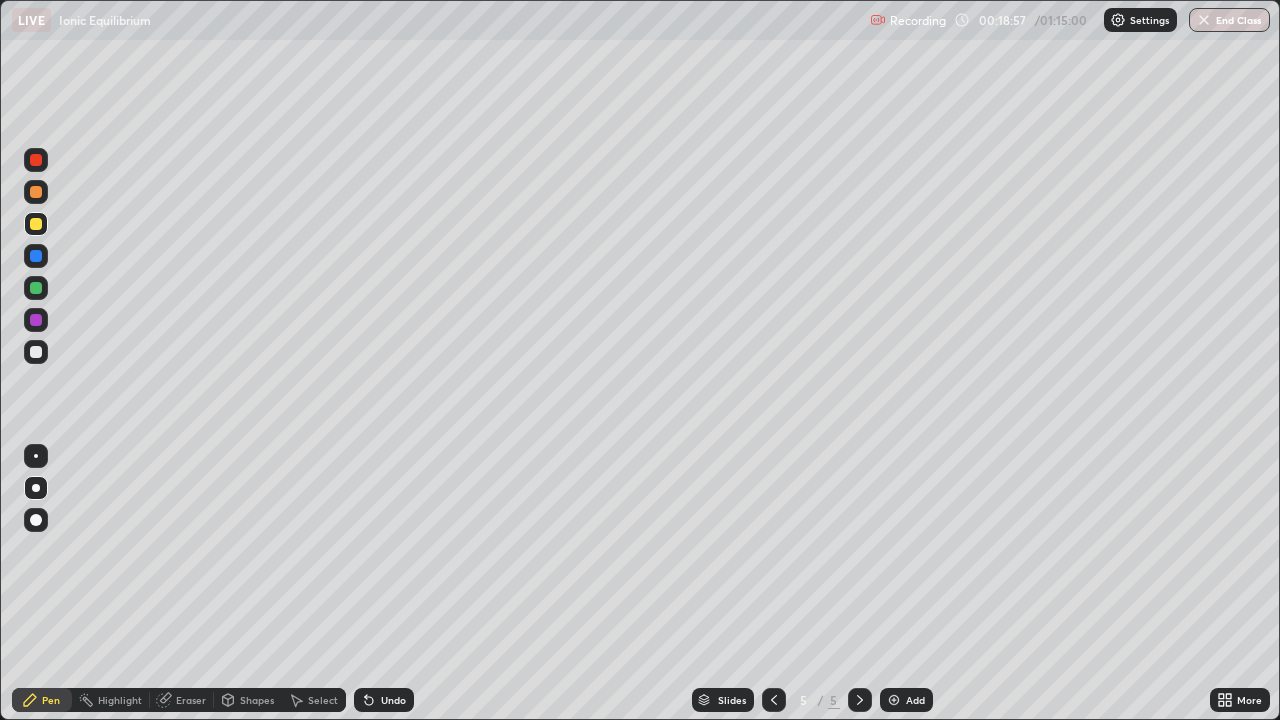 click at bounding box center (36, 352) 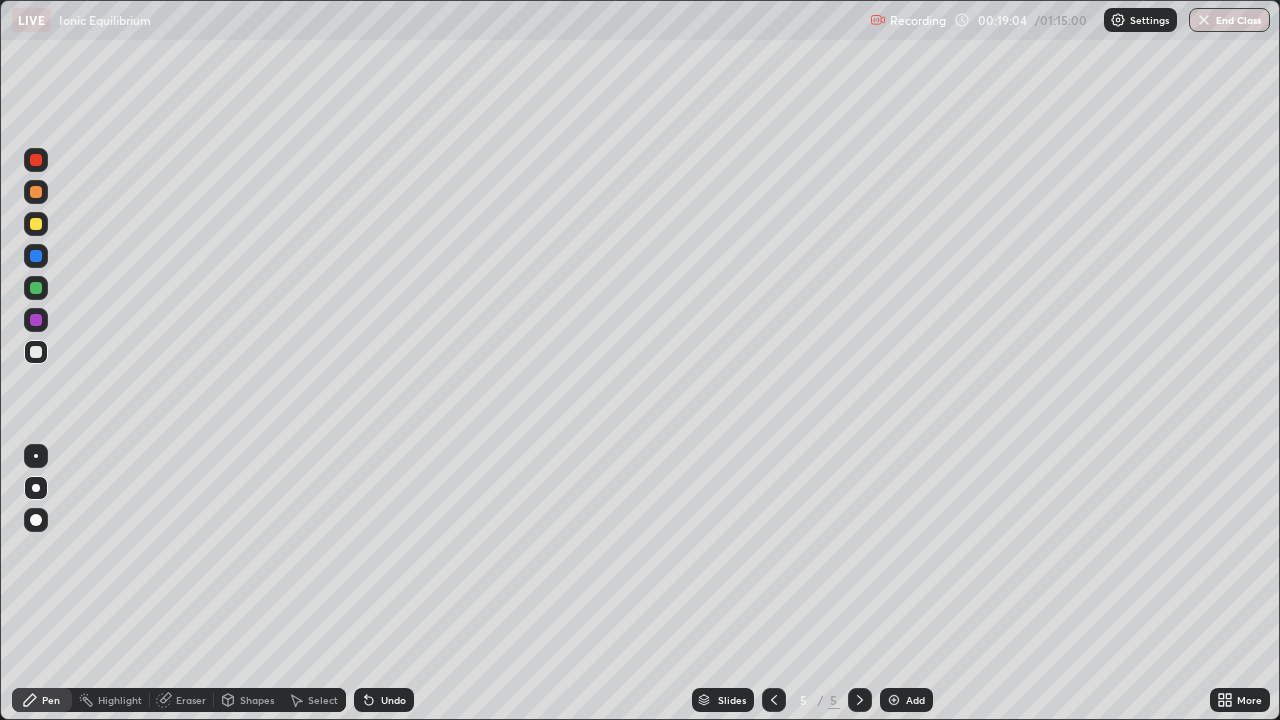 click on "Undo" at bounding box center (384, 700) 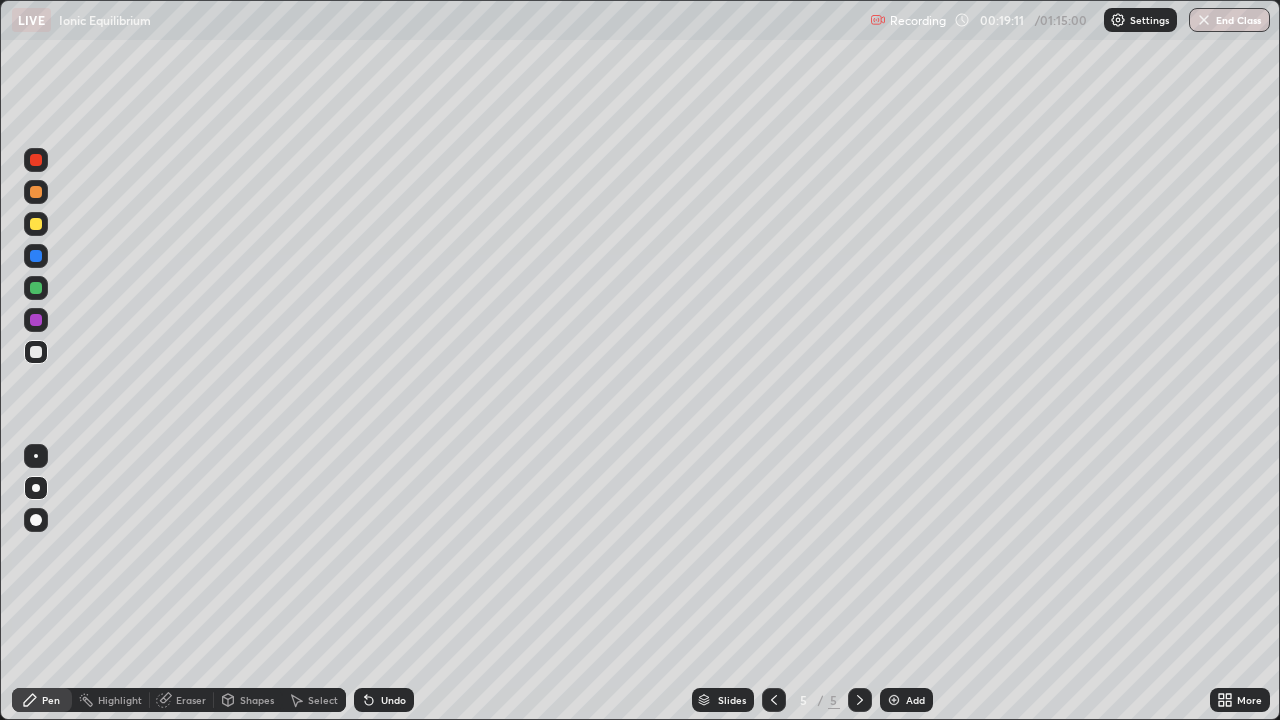 click at bounding box center [36, 224] 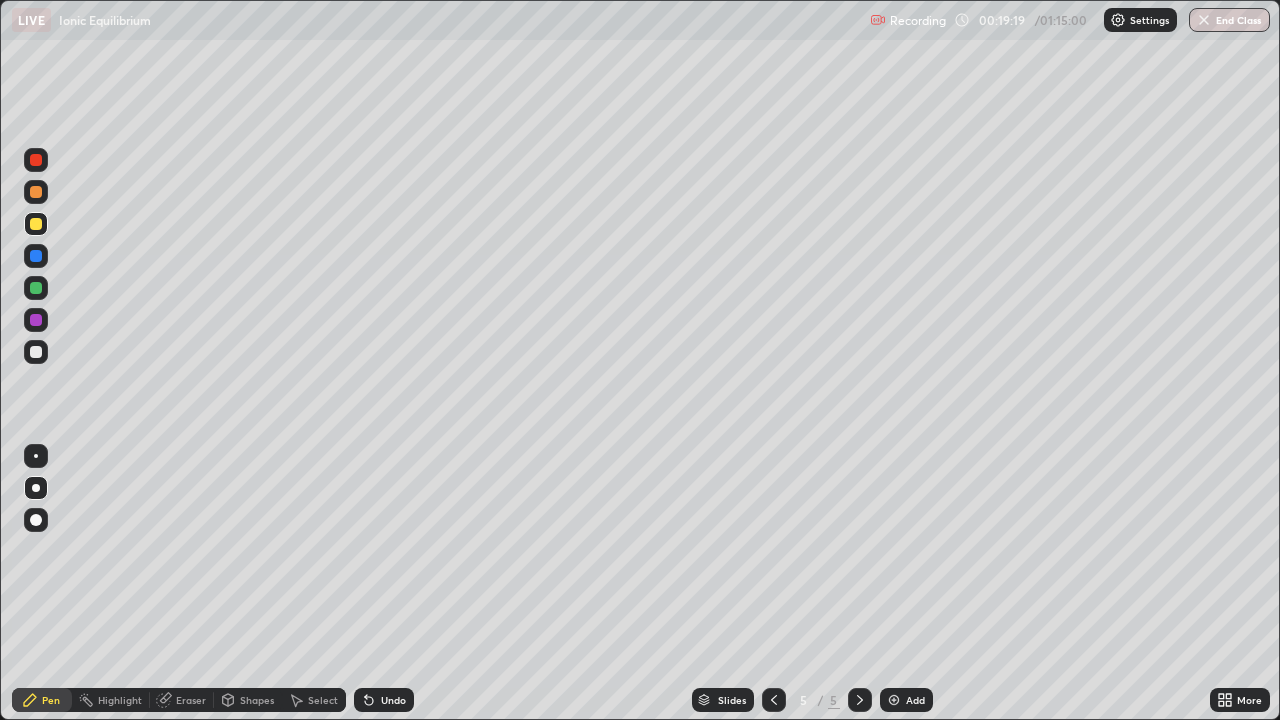 click on "Undo" at bounding box center [384, 700] 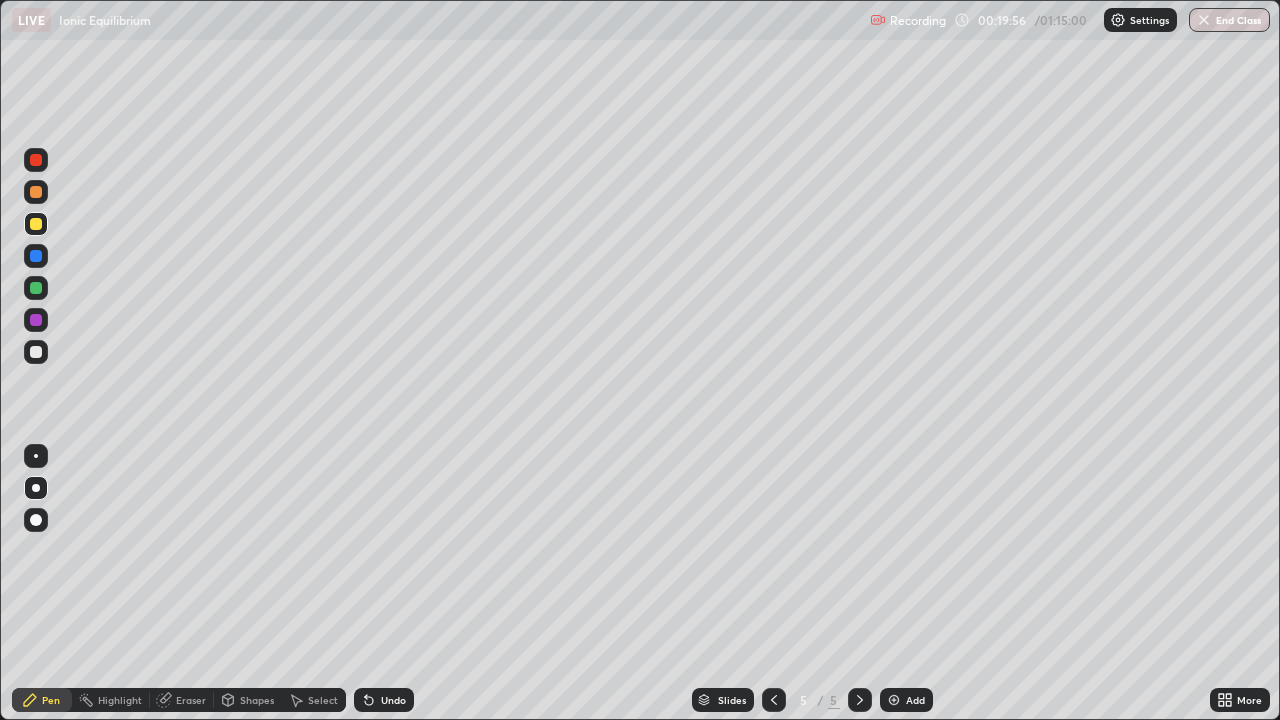 click at bounding box center (36, 352) 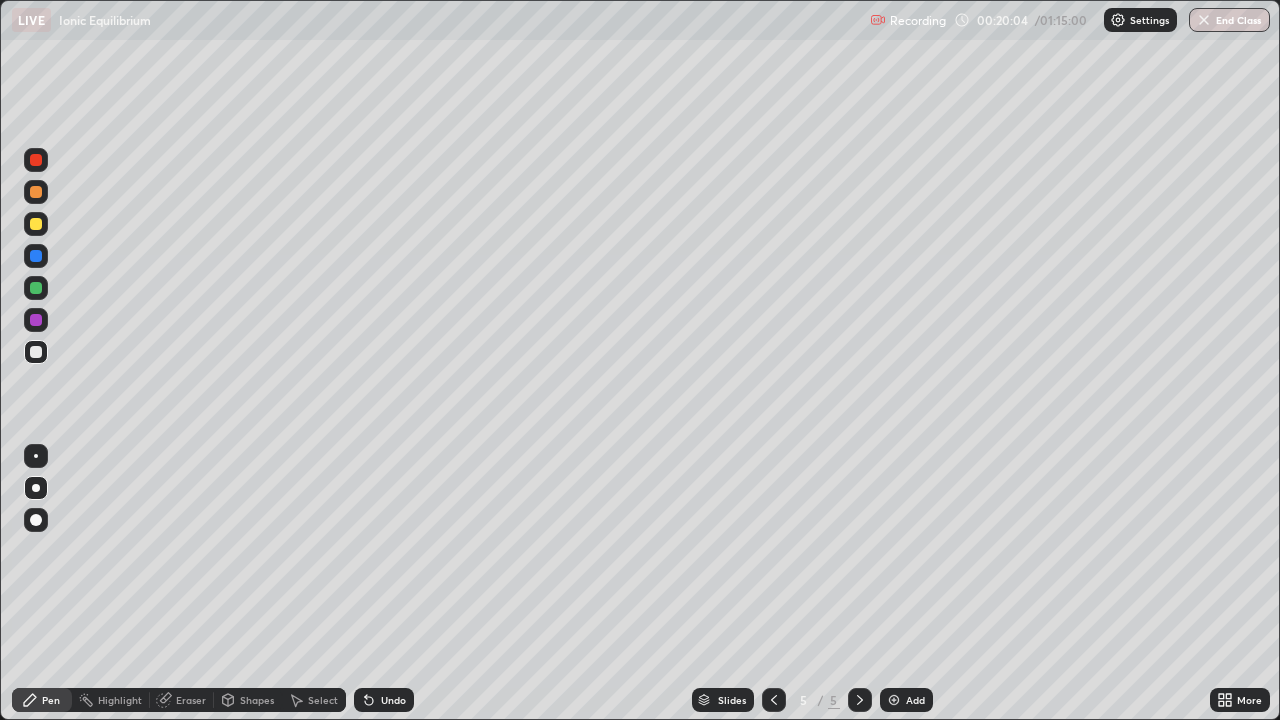 click on "Undo" at bounding box center (384, 700) 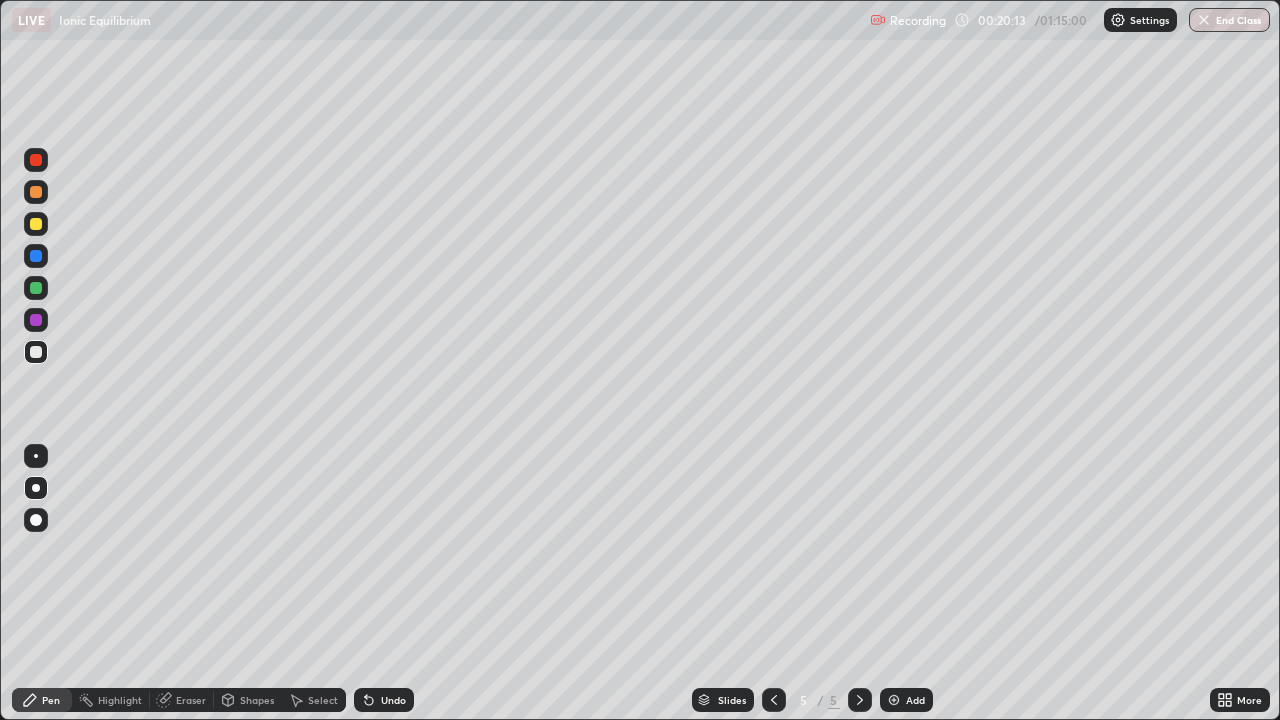click at bounding box center [36, 192] 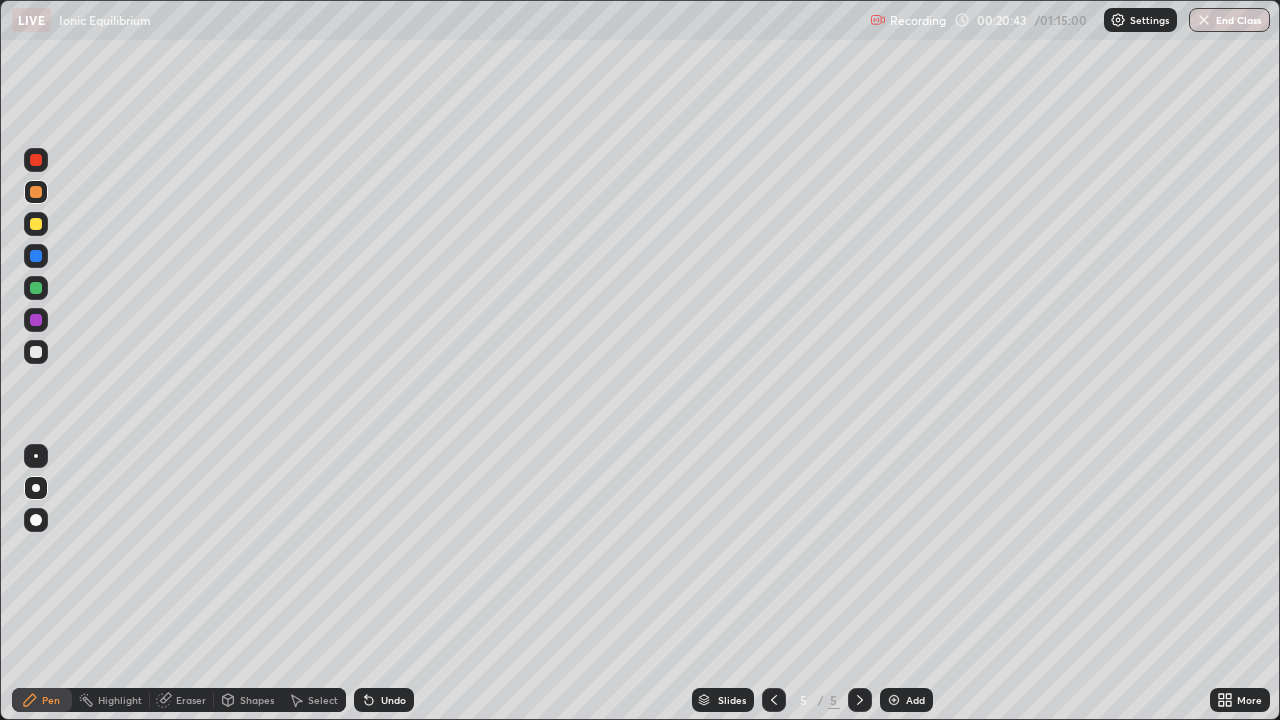 click at bounding box center (36, 352) 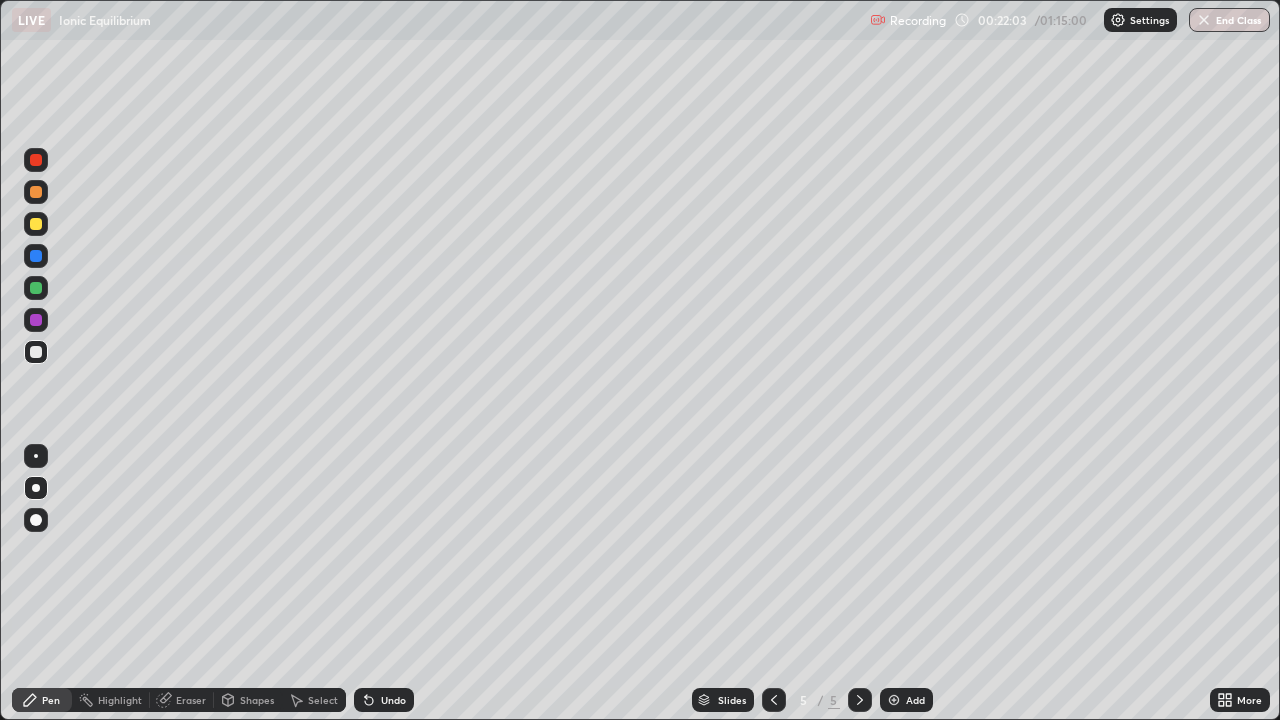 click 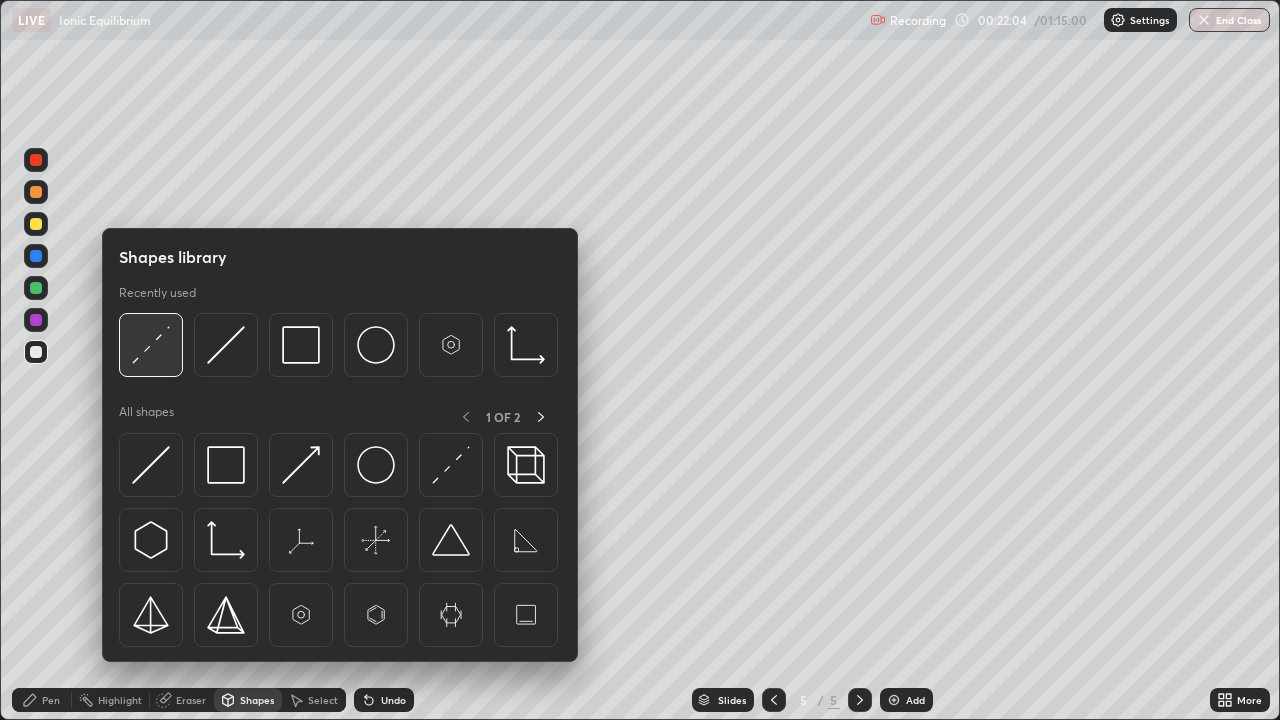 click at bounding box center [151, 345] 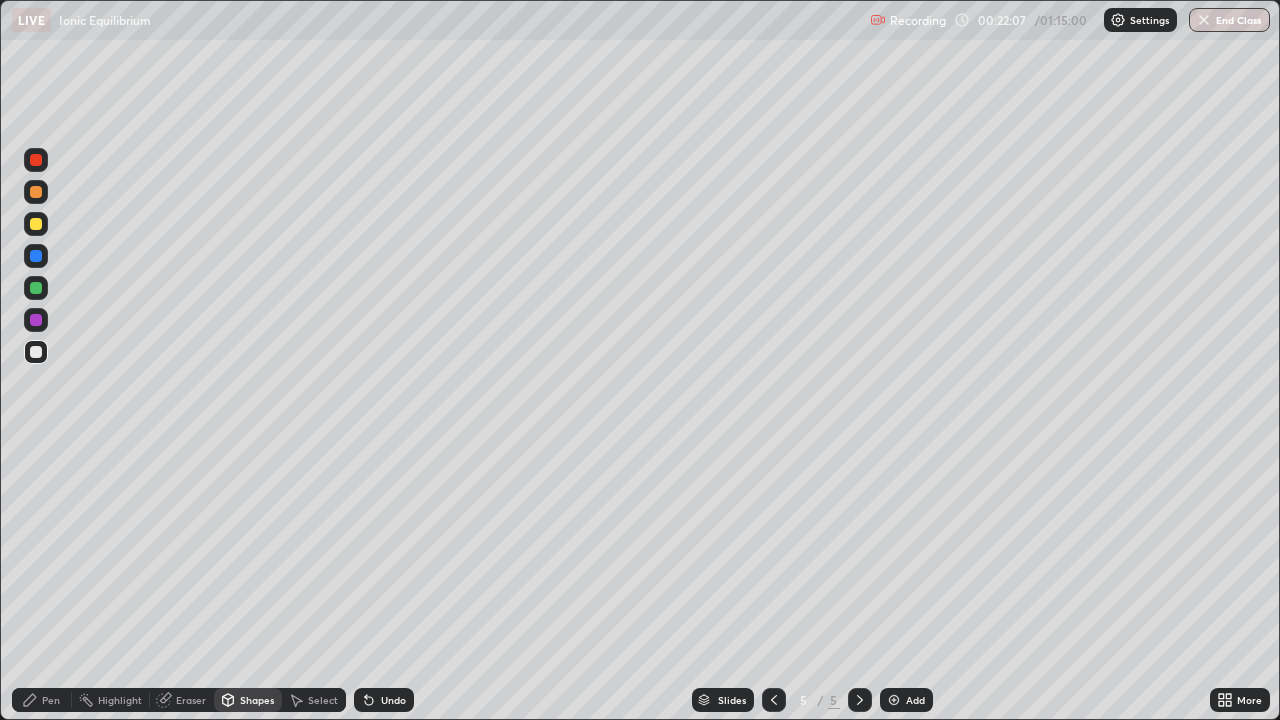 click on "Pen" at bounding box center [42, 700] 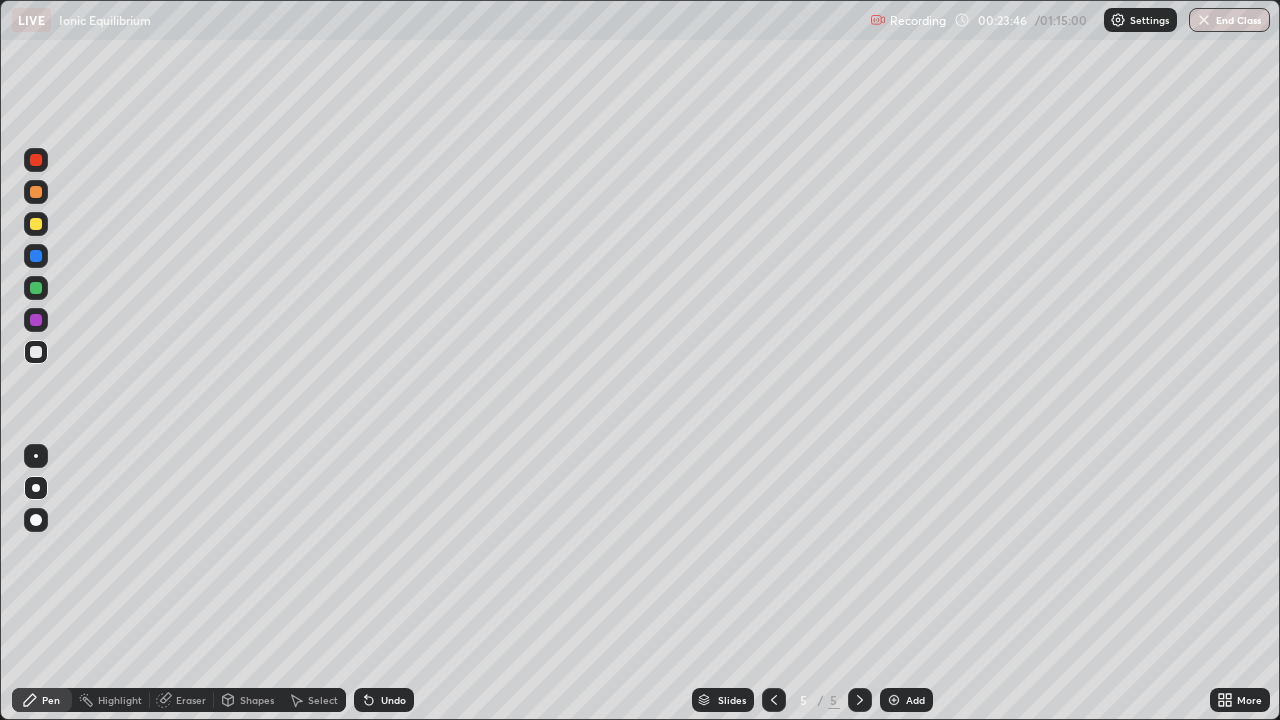 click at bounding box center (36, 352) 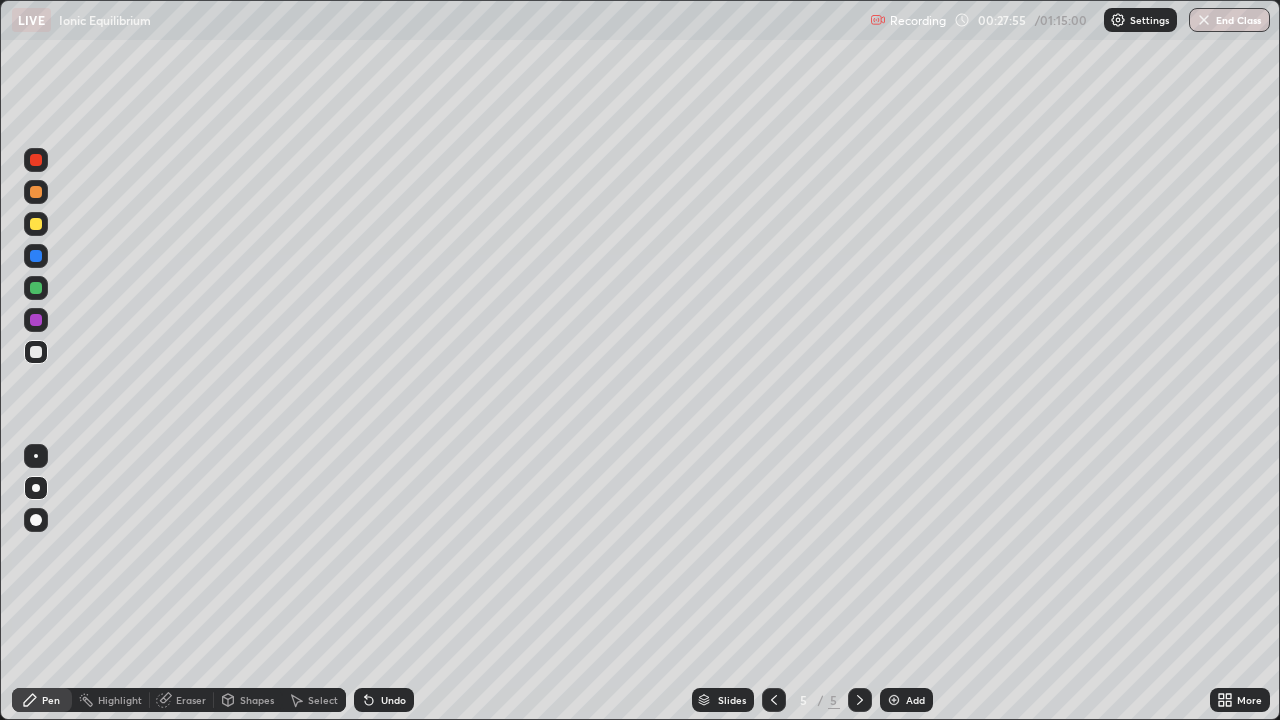 click on "Add" at bounding box center [906, 700] 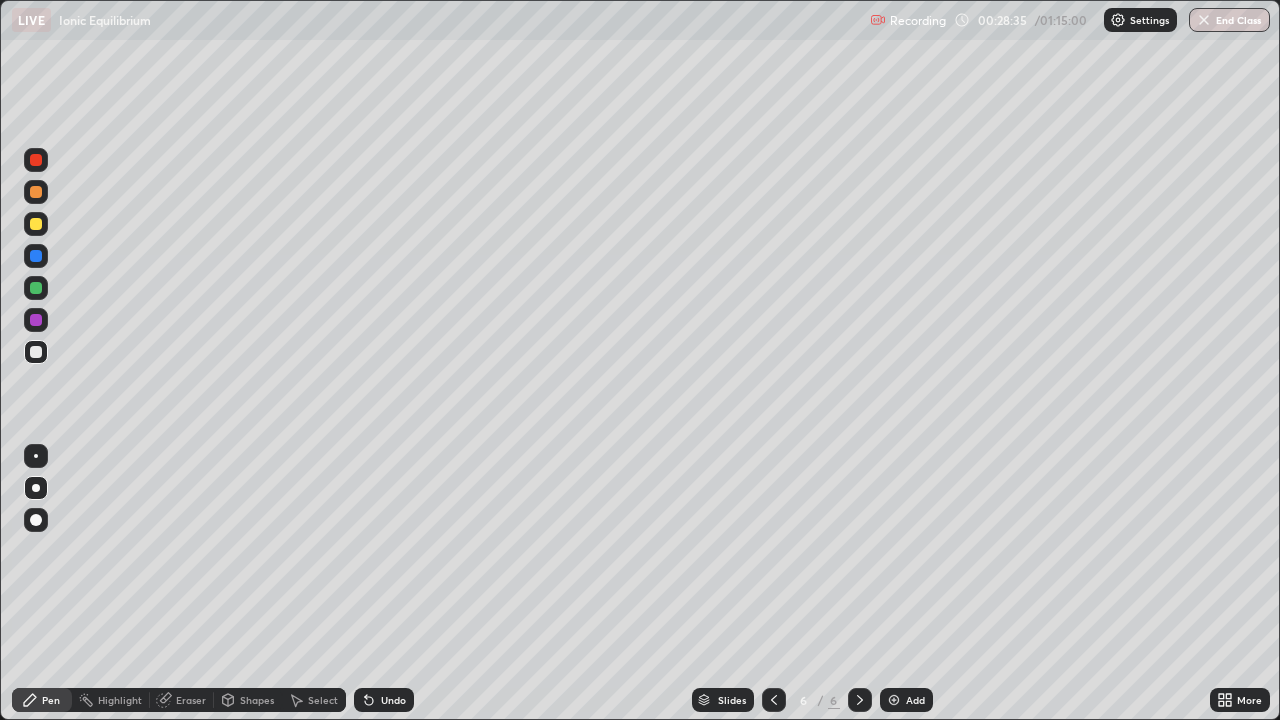 click on "Undo" at bounding box center [384, 700] 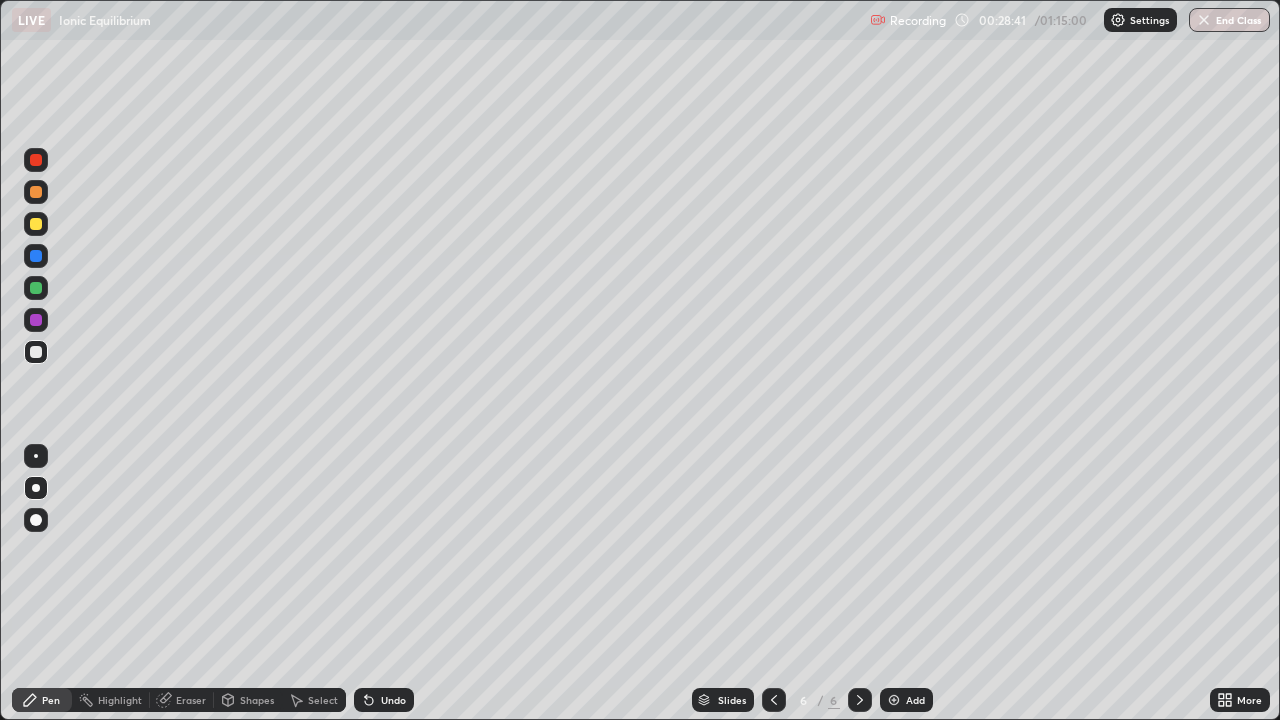 click on "Undo" at bounding box center (393, 700) 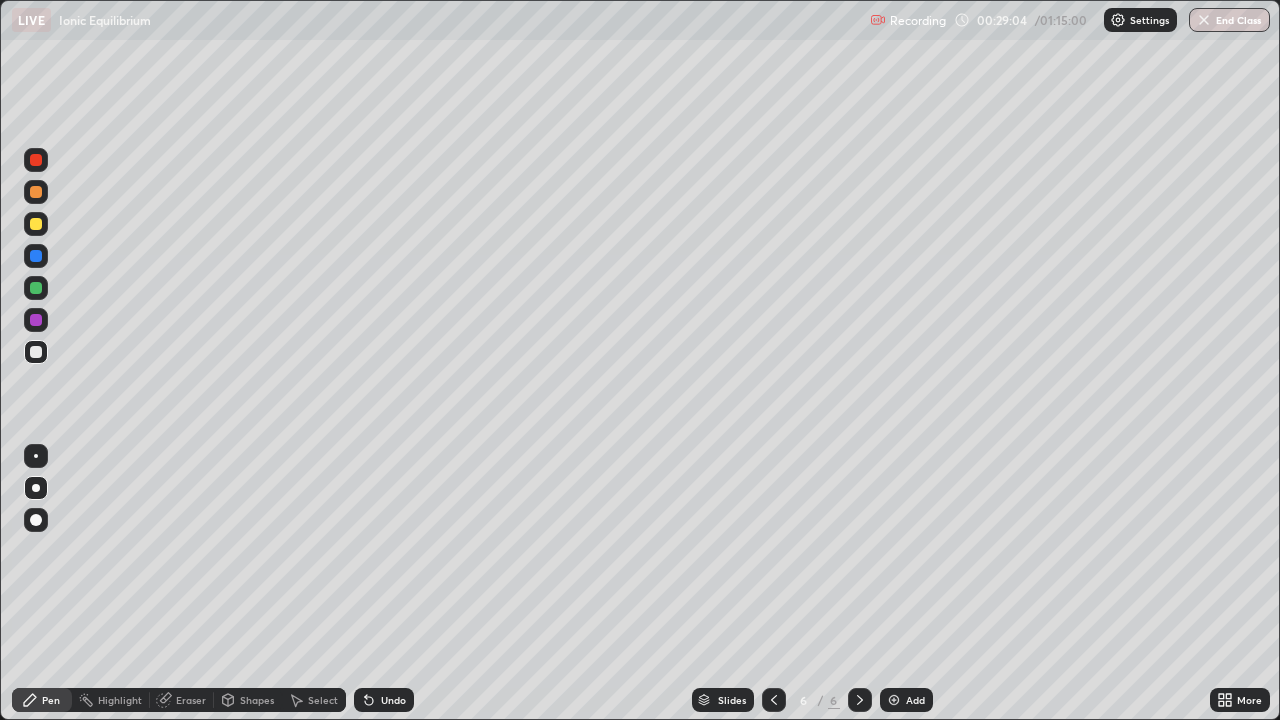 click on "Undo" at bounding box center (384, 700) 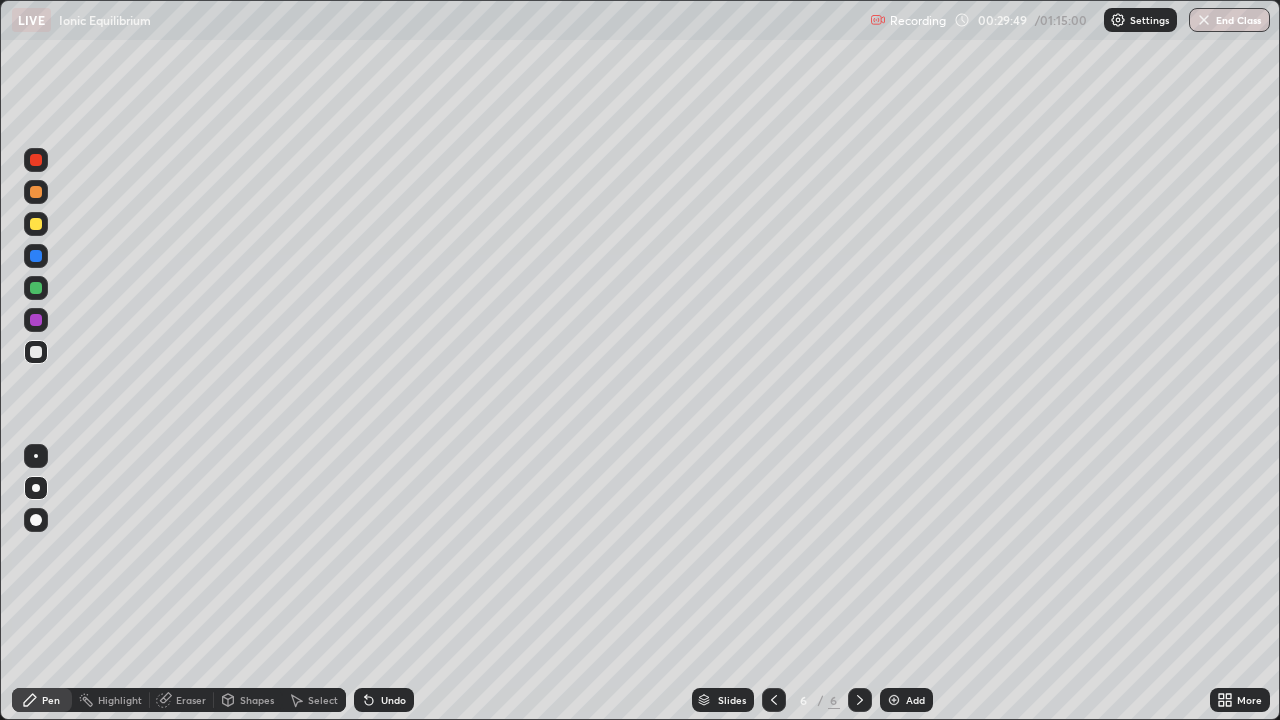 click on "Undo" at bounding box center [384, 700] 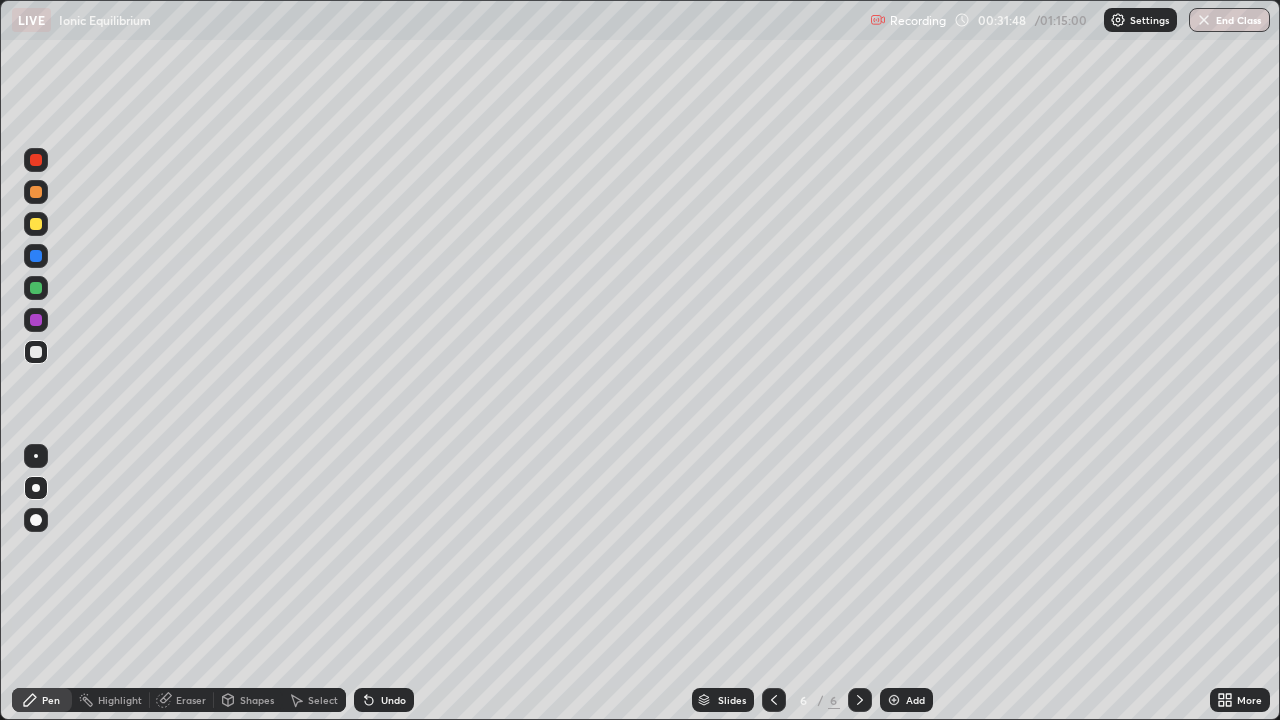 click at bounding box center [36, 352] 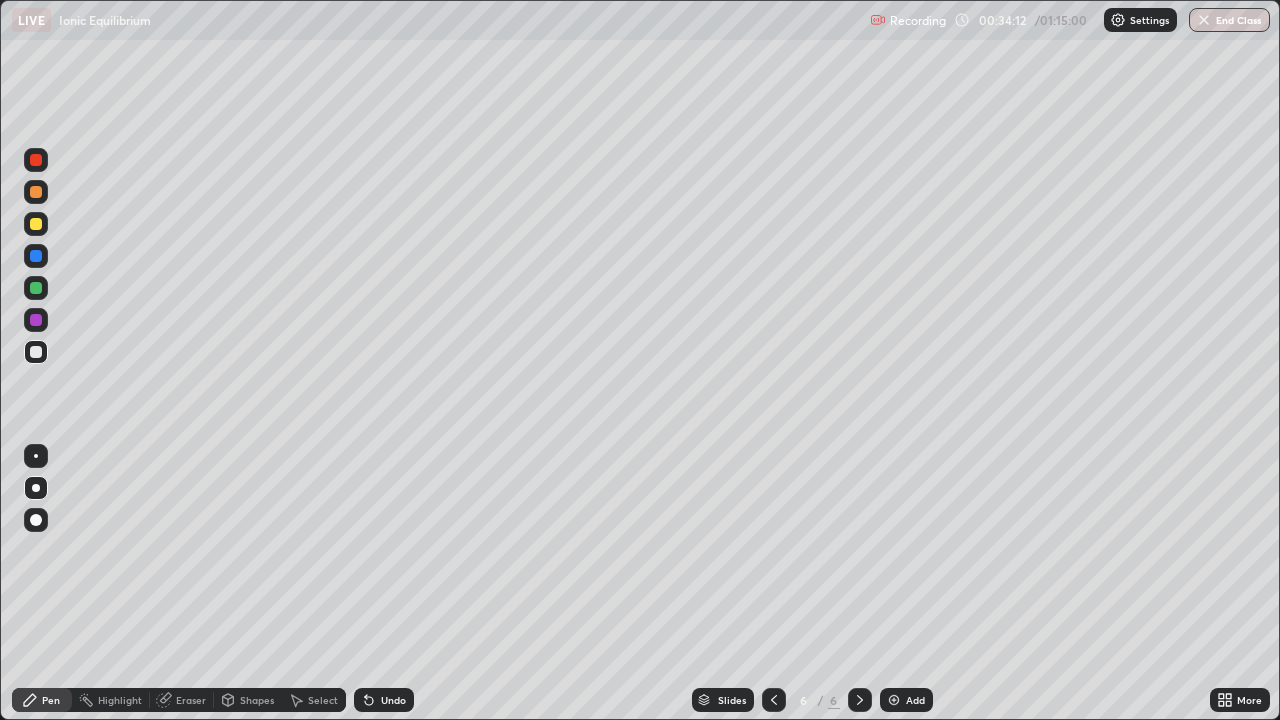 click on "Add" at bounding box center (906, 700) 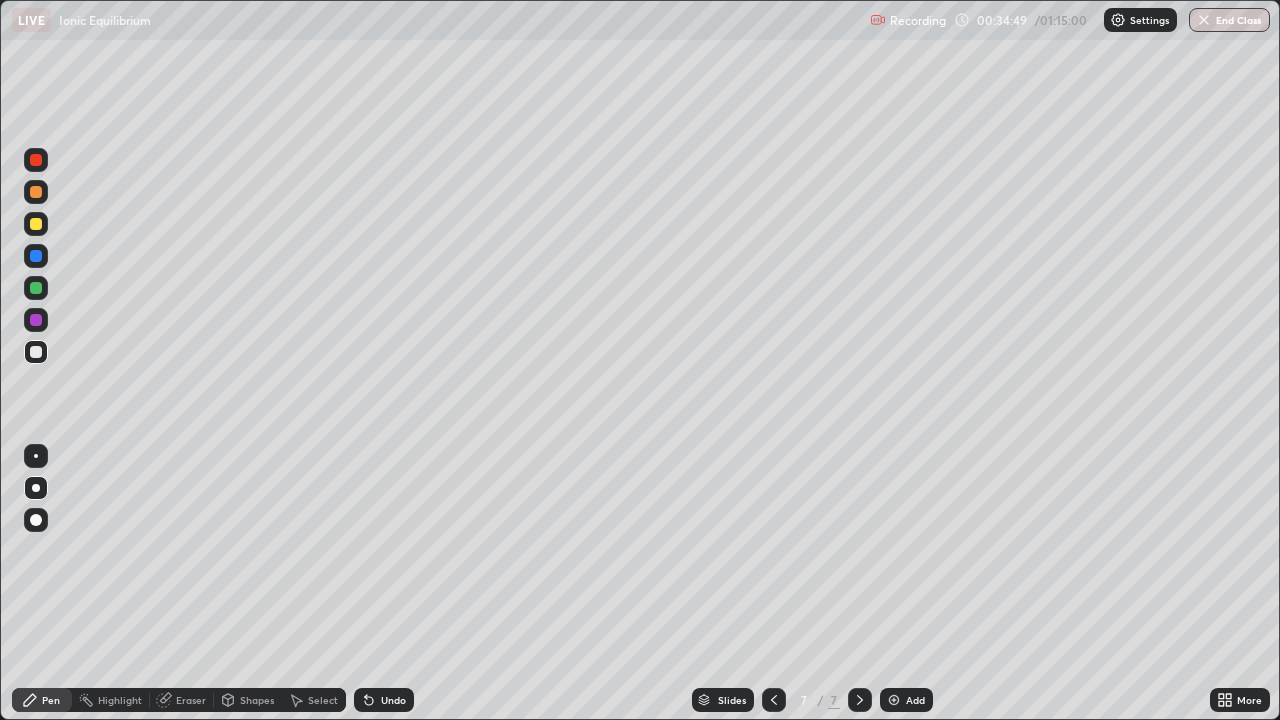 click 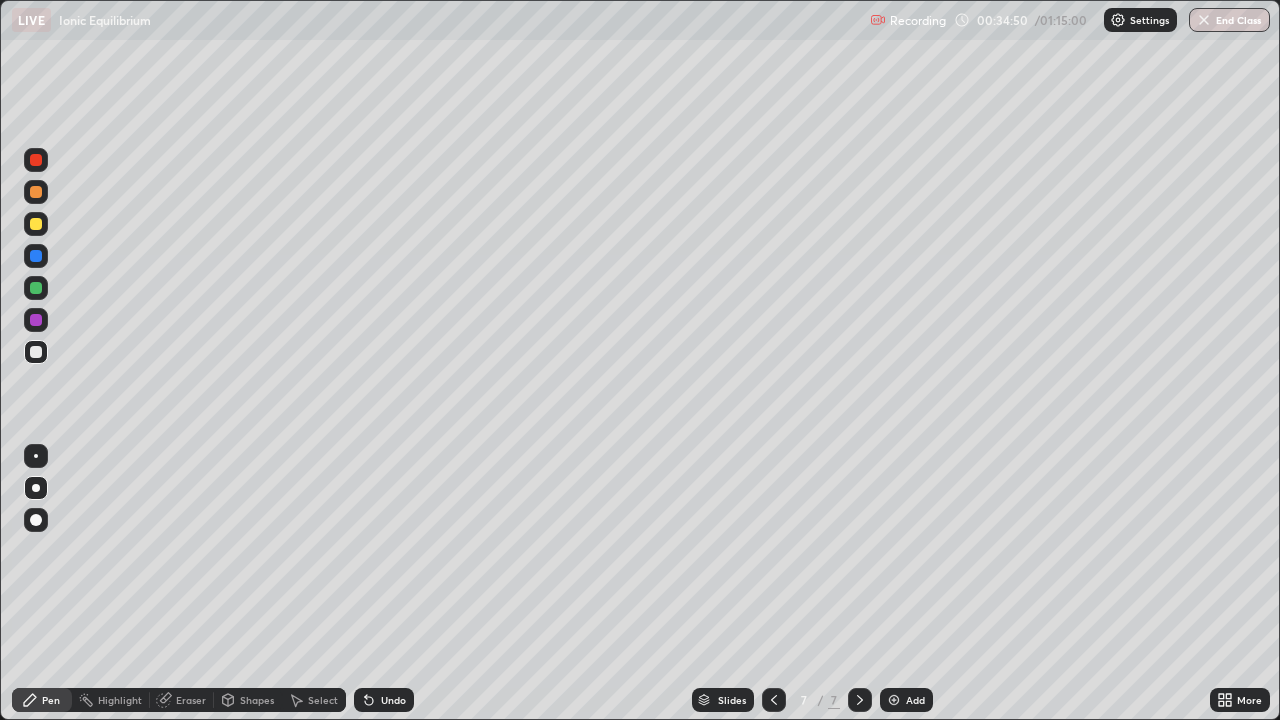 click on "Undo" at bounding box center [384, 700] 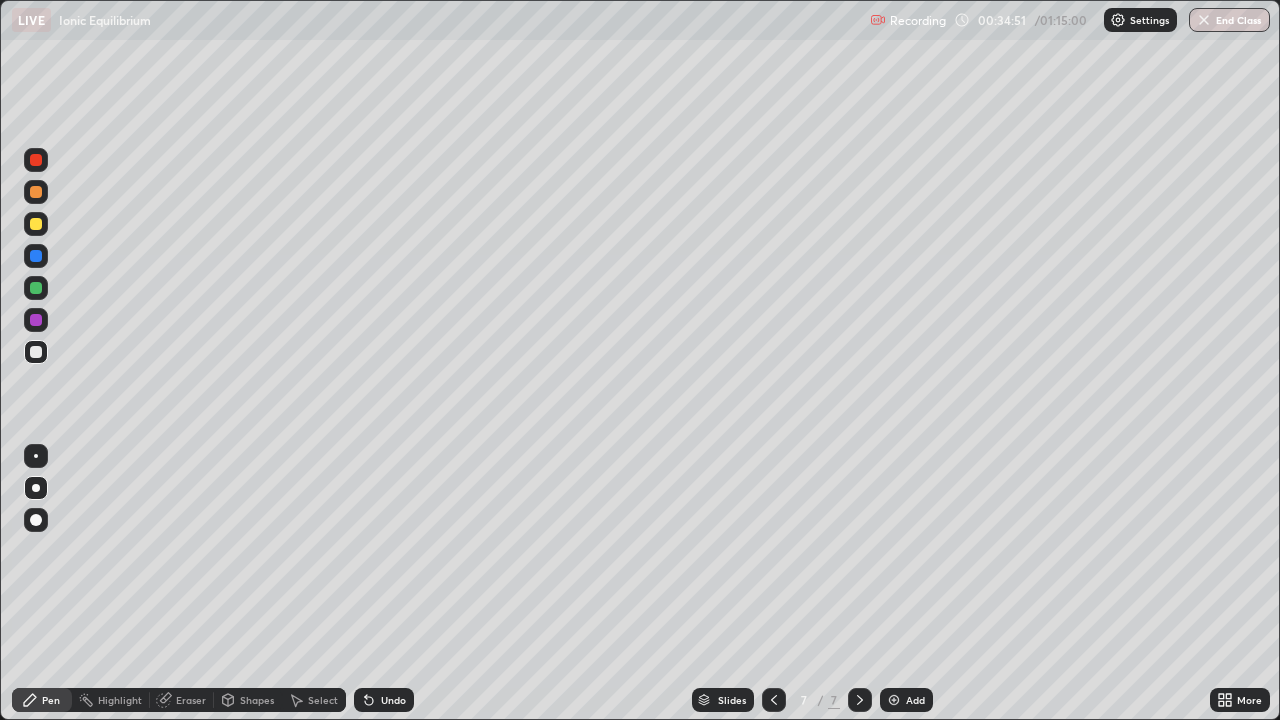 click 